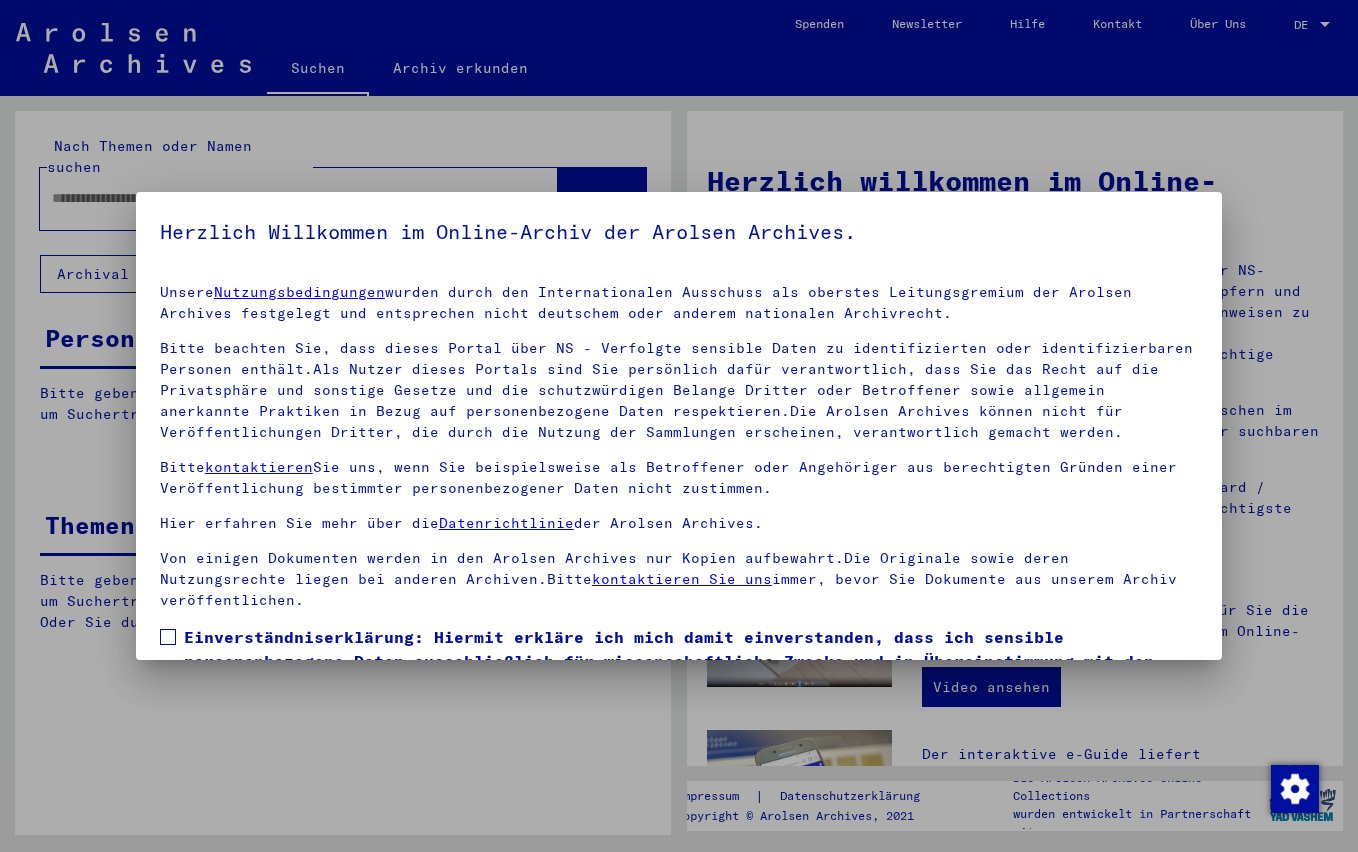 scroll, scrollTop: 0, scrollLeft: 0, axis: both 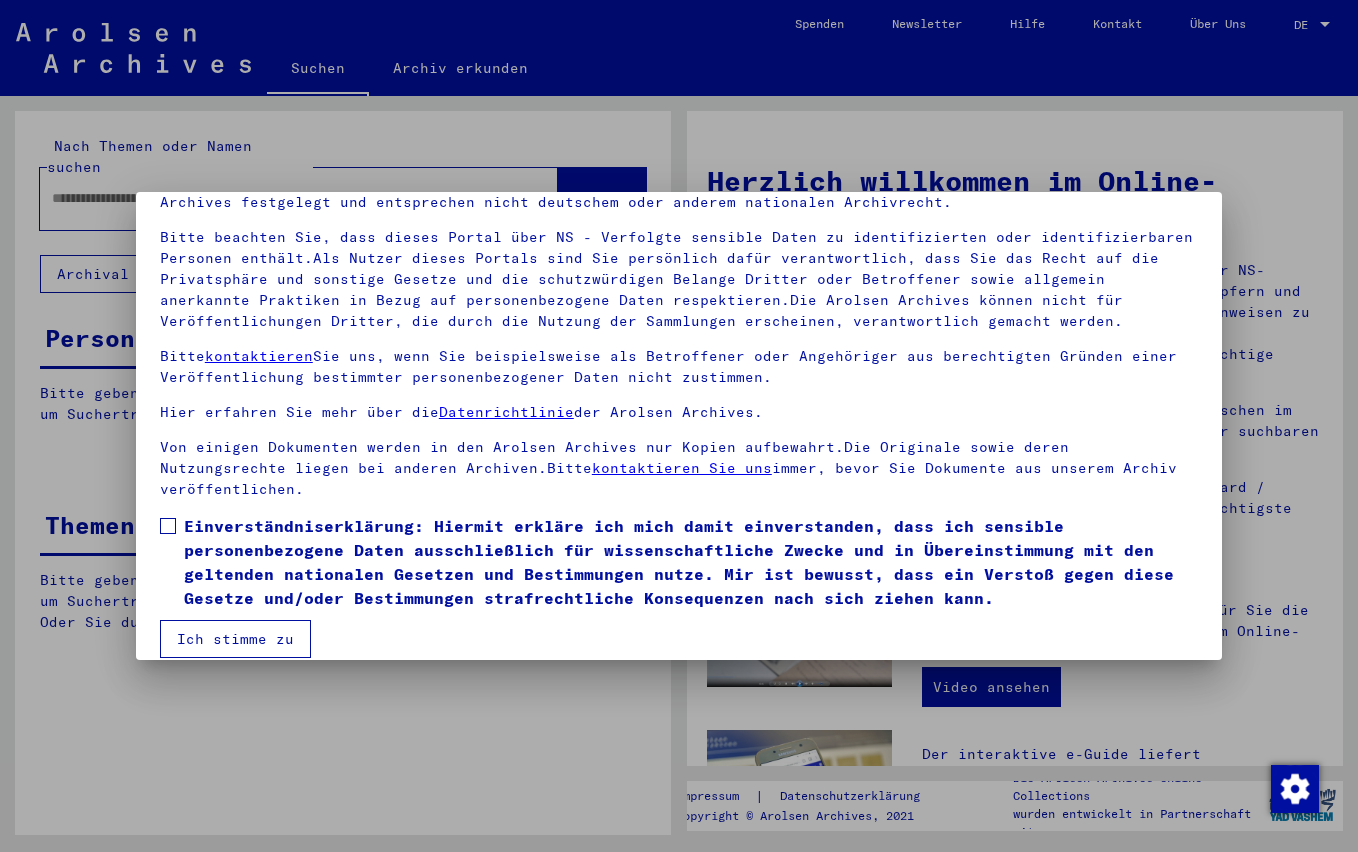 click on "Einverständniserklärung: Hiermit erkläre ich mich damit einverstanden, dass ich sensible personenbezogene Daten ausschließlich für wissenschaftliche Zwecke und in Übereinstimmung mit den geltenden nationalen Gesetzen und Bestimmungen nutze. Mir ist bewusst, dass ein Verstoß gegen diese Gesetze und/oder Bestimmungen strafrechtliche Konsequenzen nach sich ziehen kann." at bounding box center [691, 562] 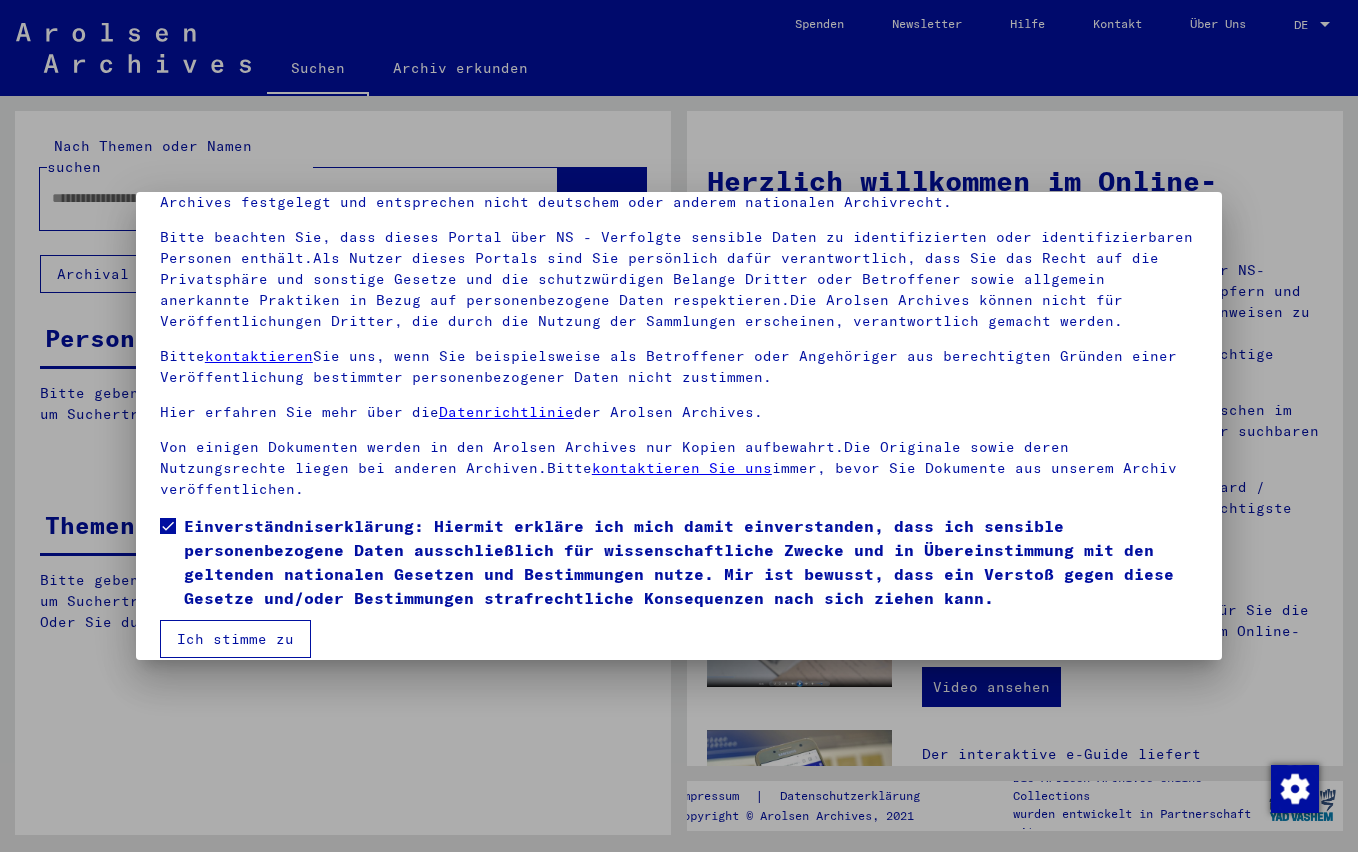 click on "Ich stimme zu" at bounding box center [235, 639] 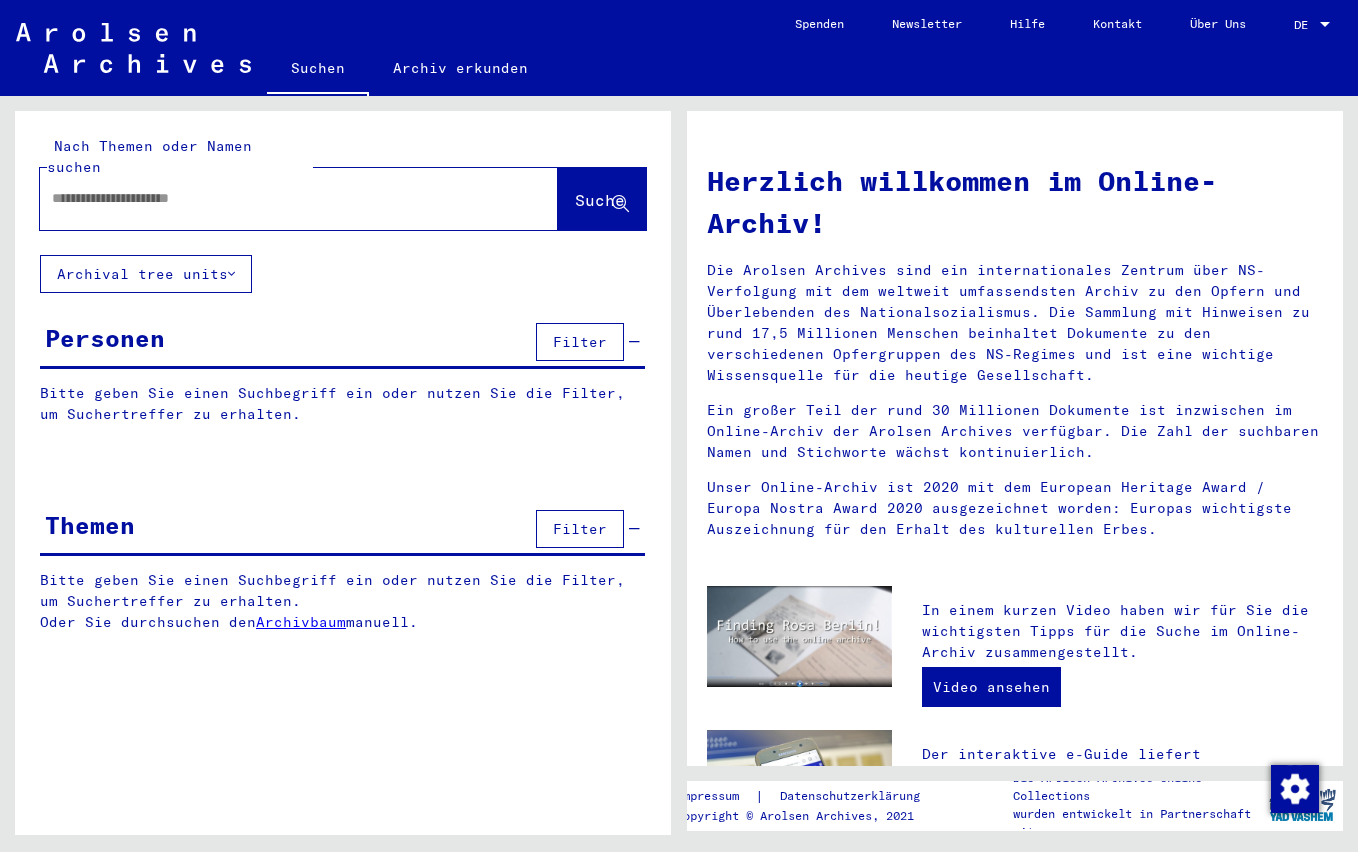 click 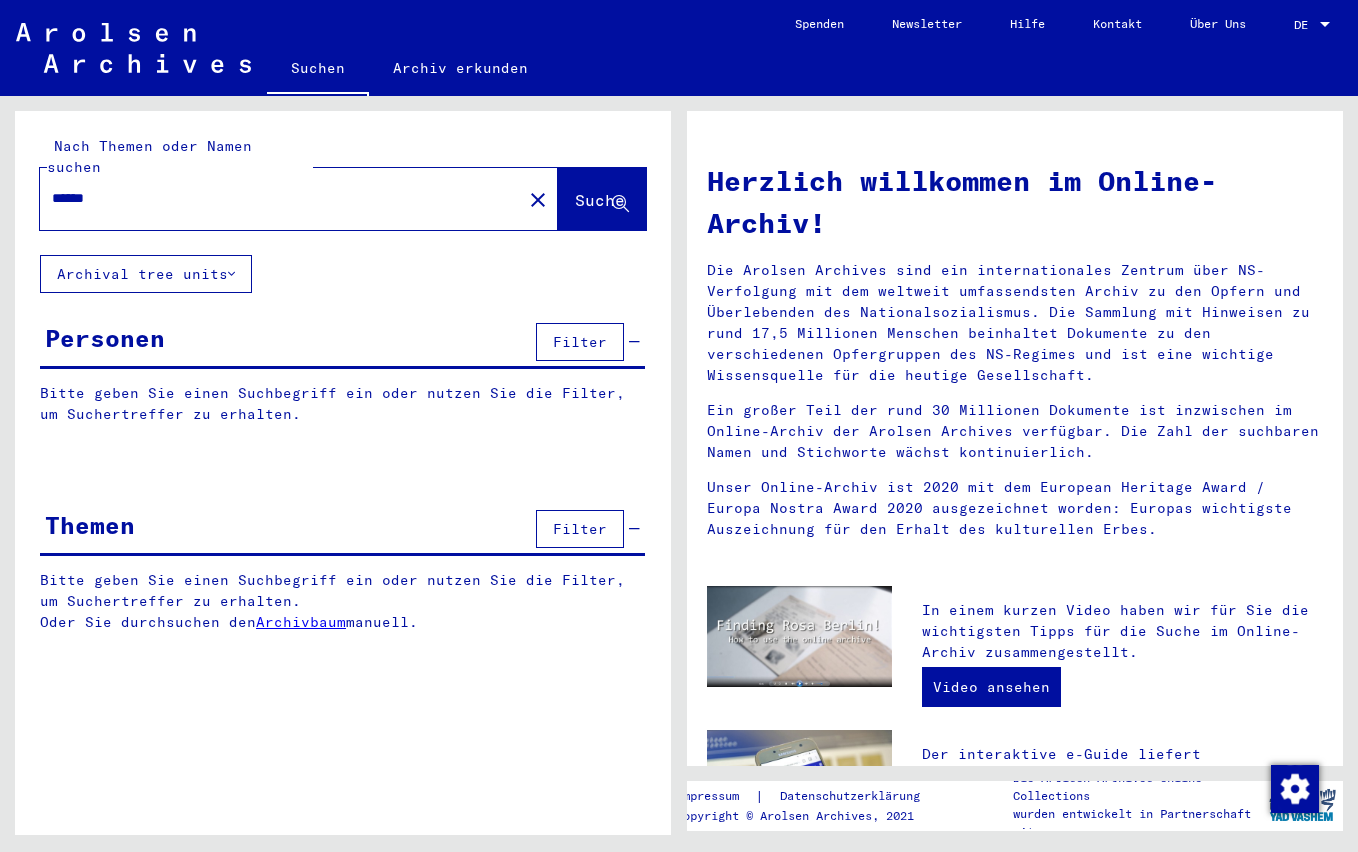 type on "******" 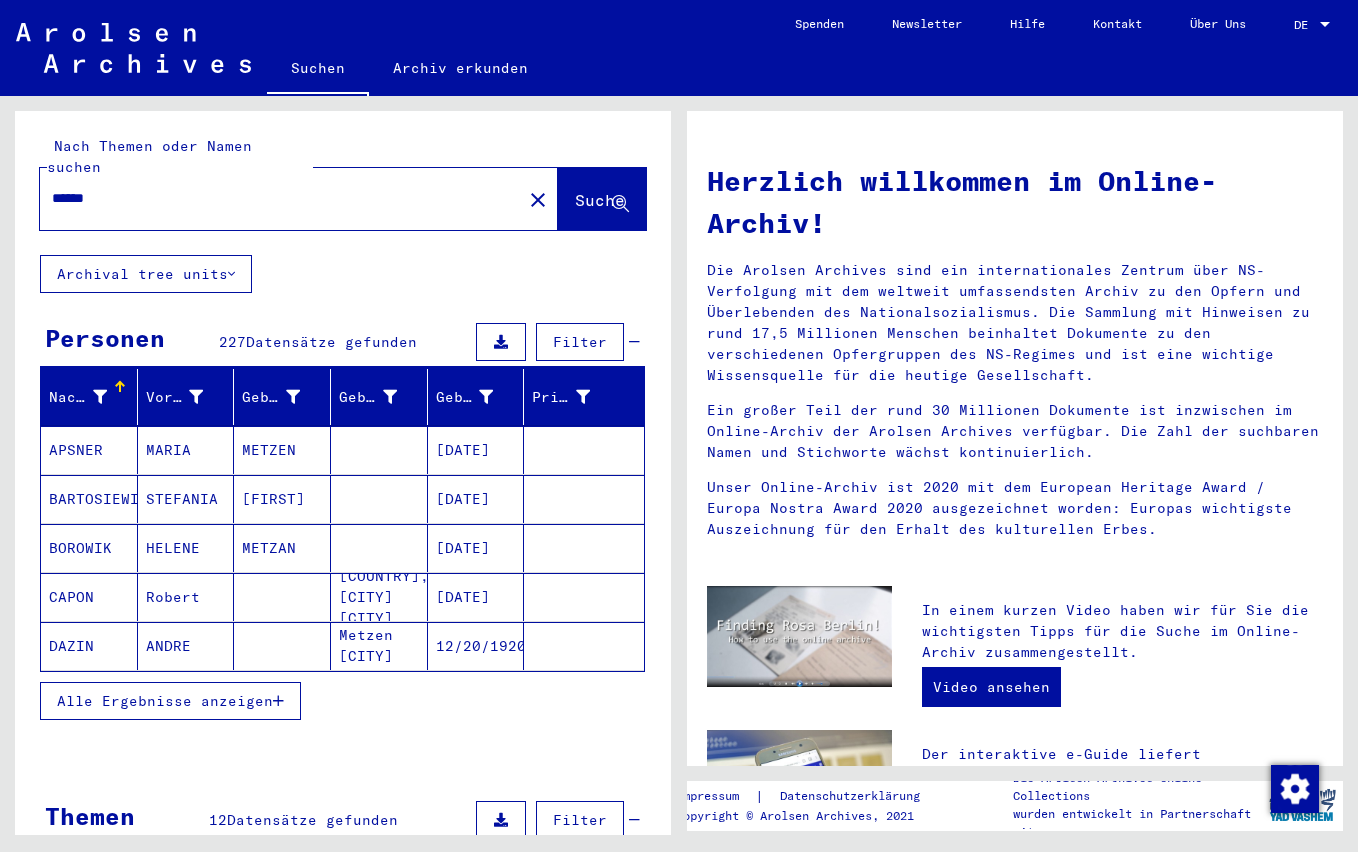 click at bounding box center (100, 397) 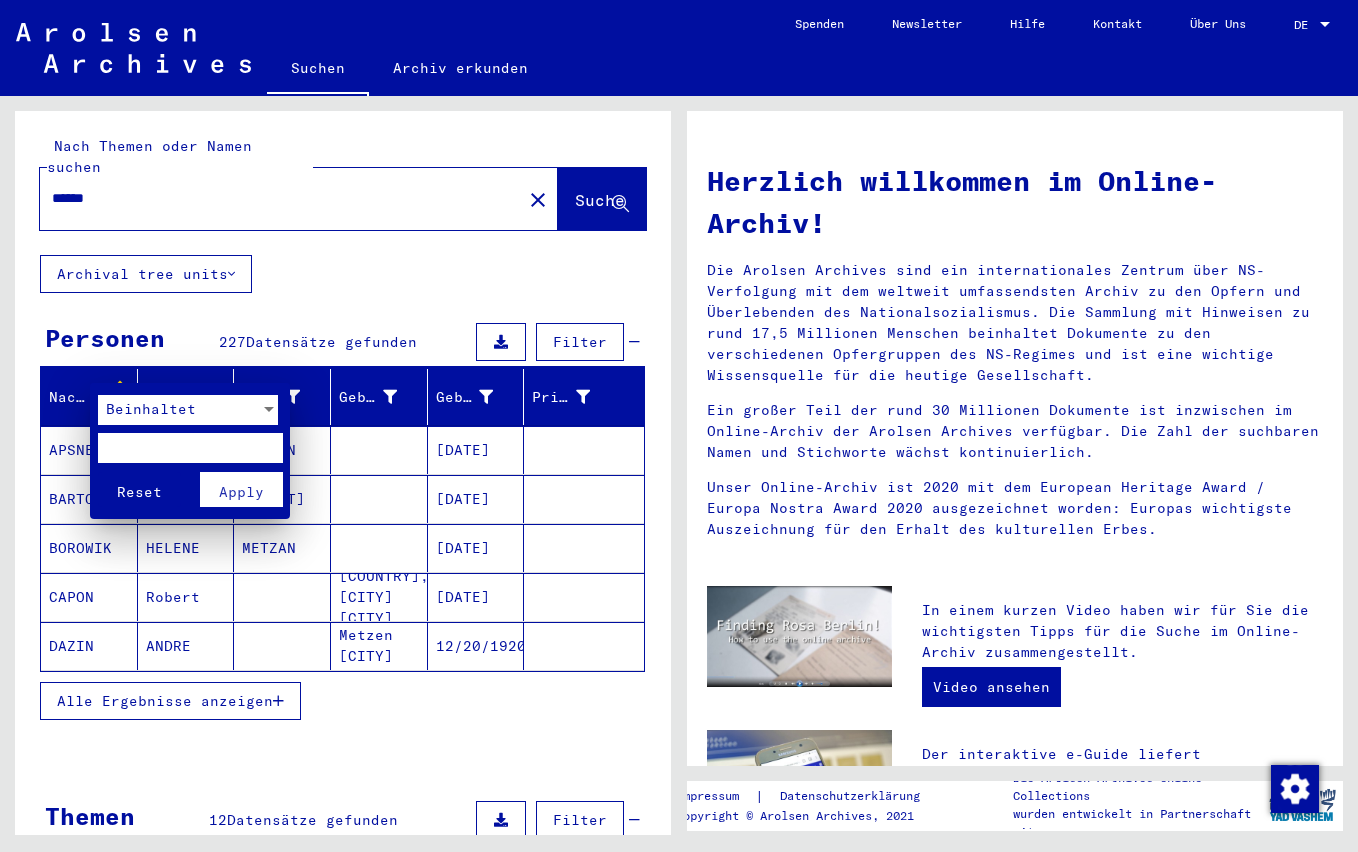 click at bounding box center (190, 448) 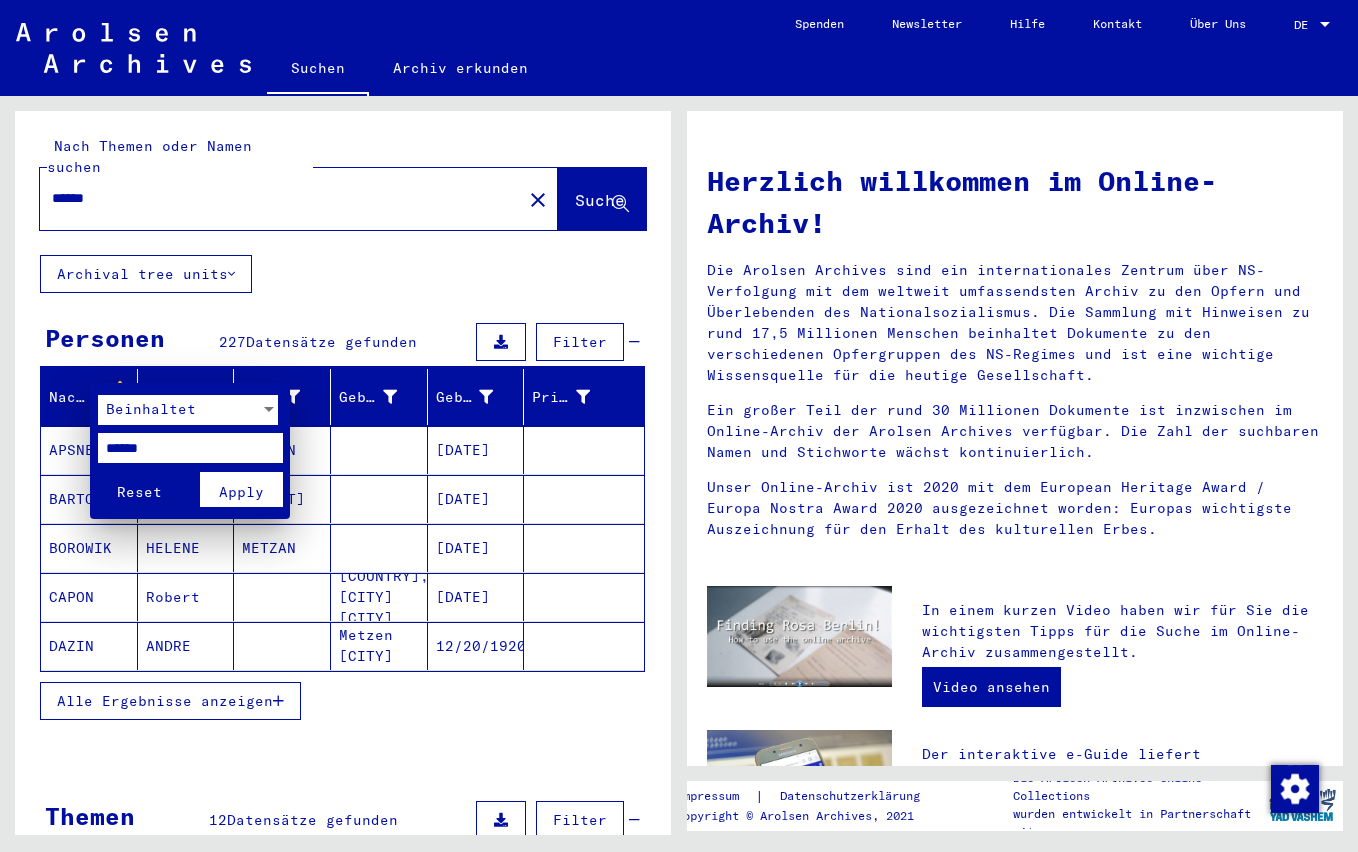 type on "******" 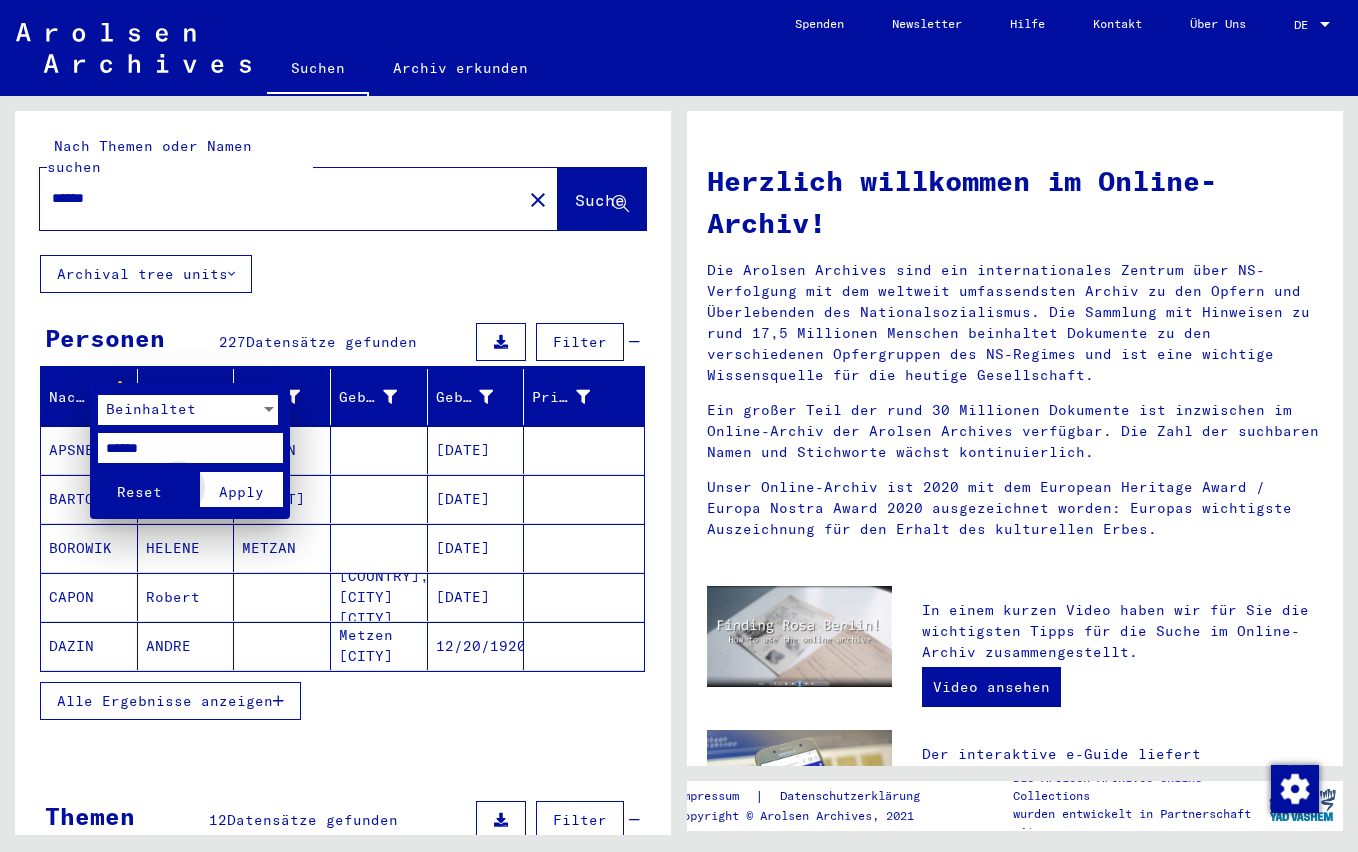 drag, startPoint x: 145, startPoint y: 478, endPoint x: 242, endPoint y: 495, distance: 98.478424 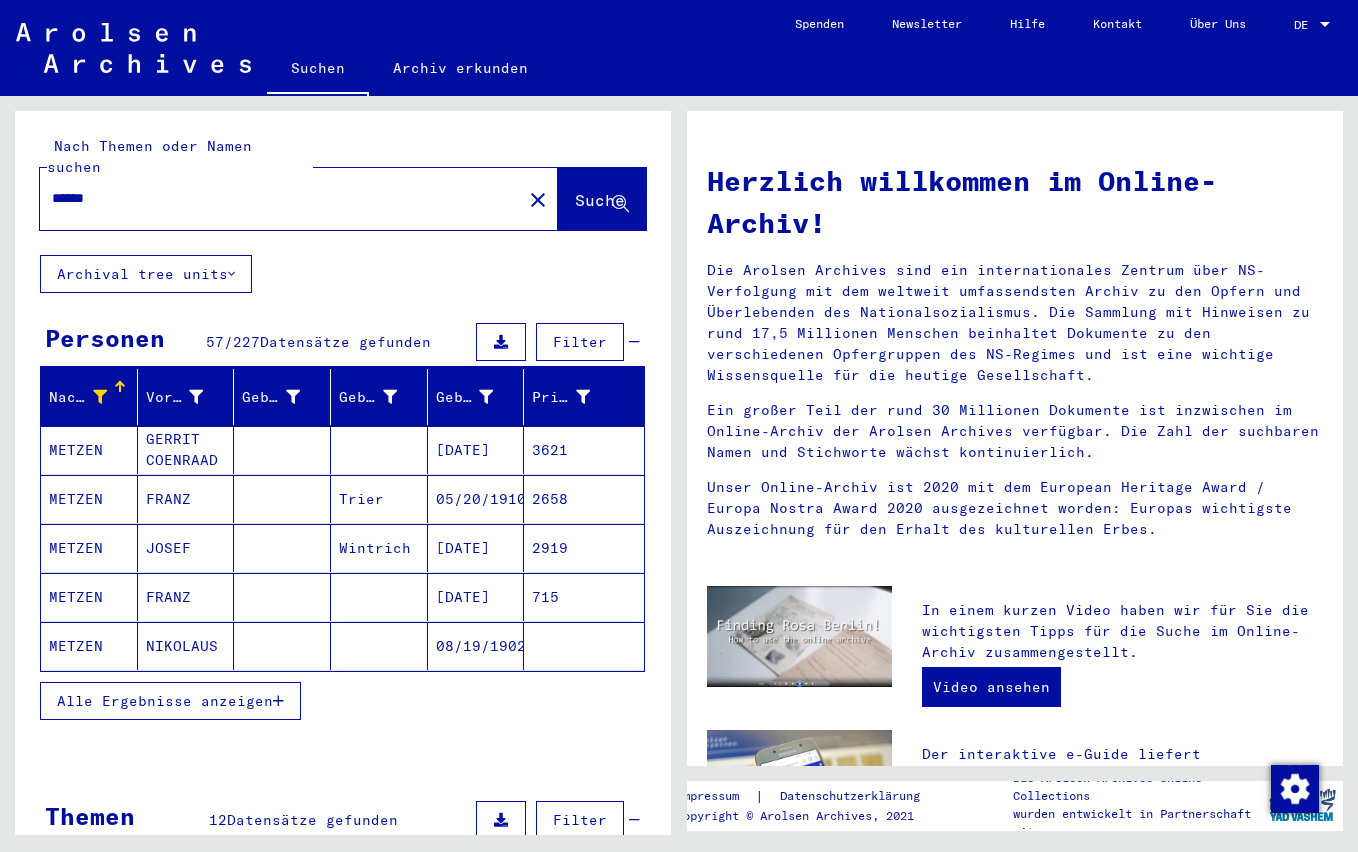 click on "Alle Ergebnisse anzeigen" at bounding box center (165, 701) 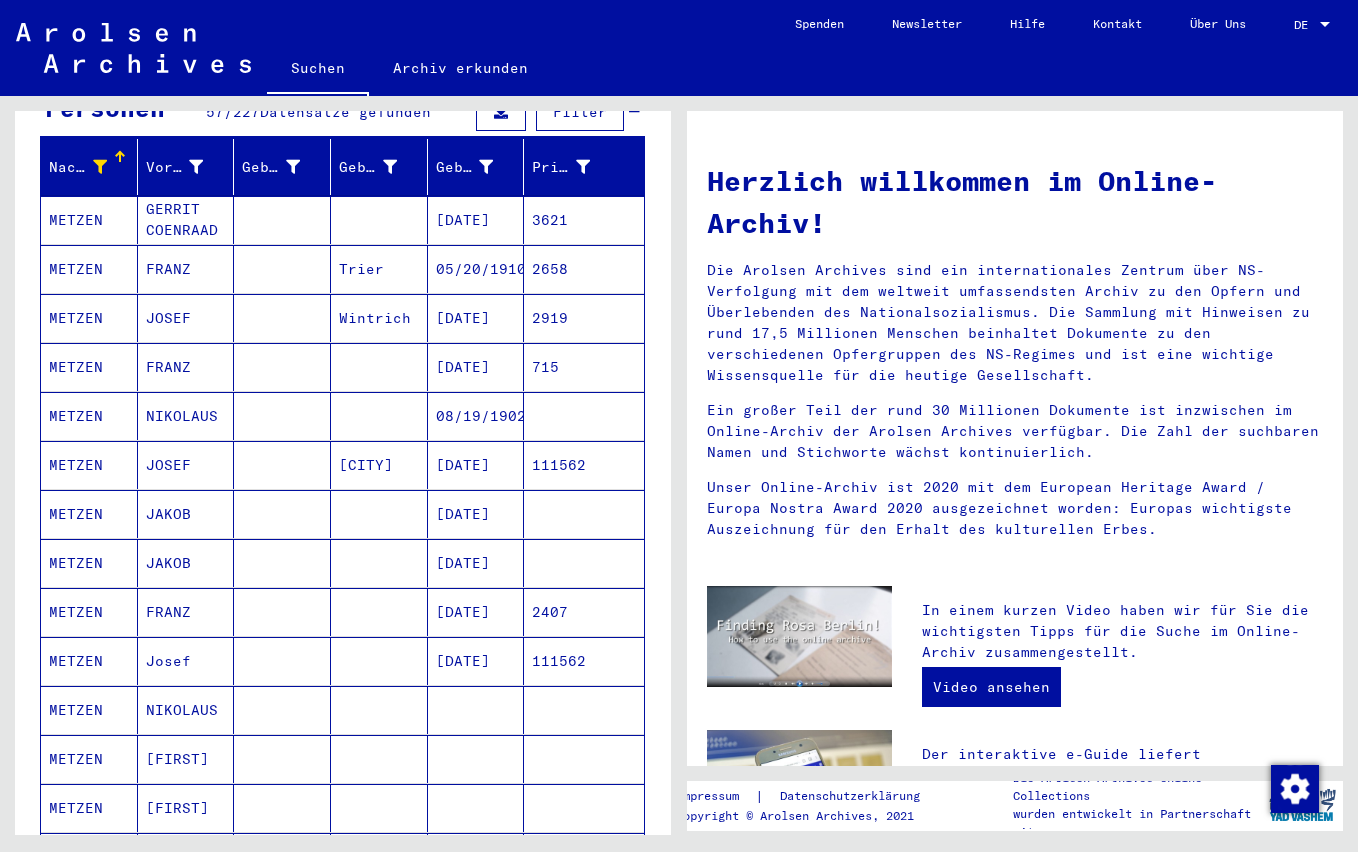 scroll, scrollTop: 228, scrollLeft: 0, axis: vertical 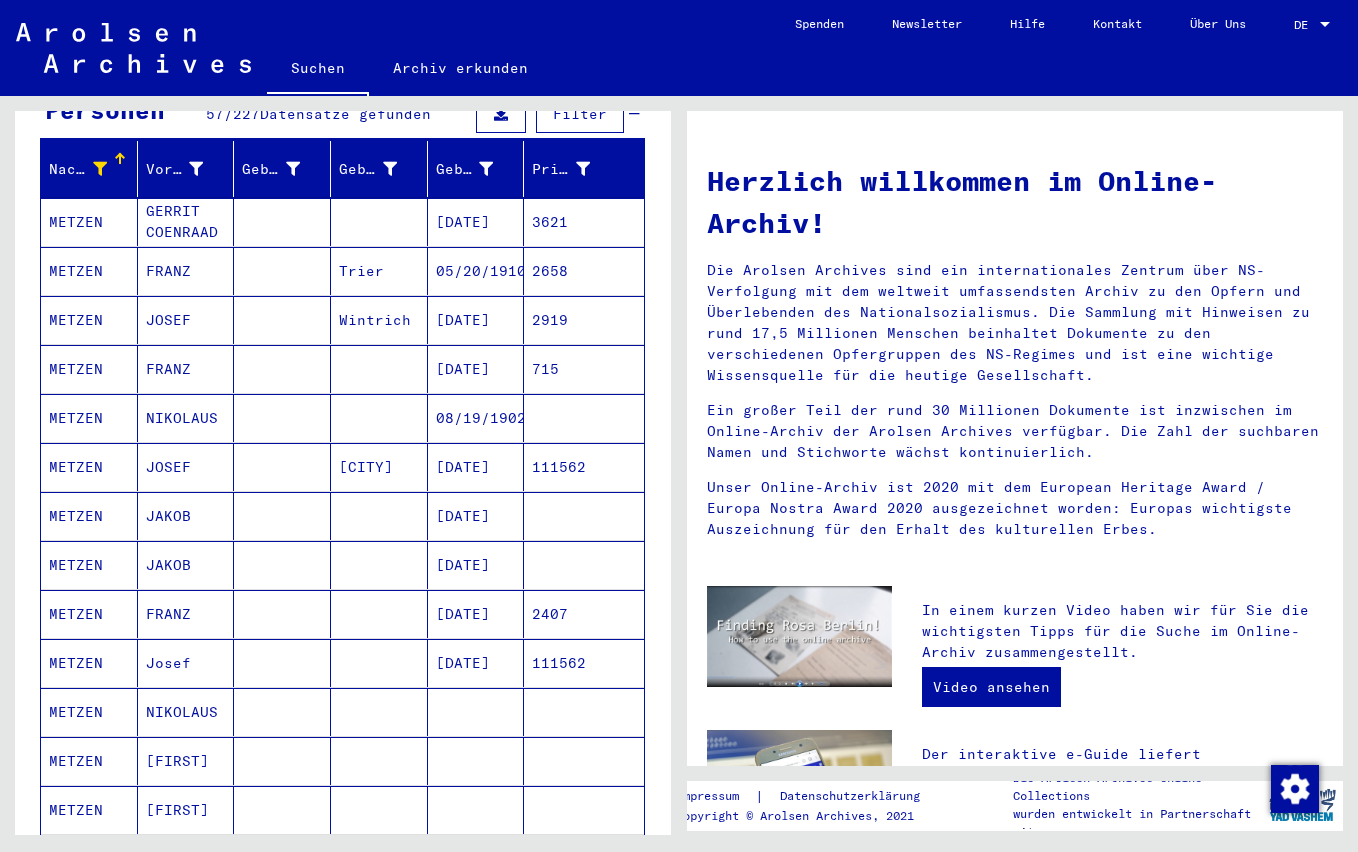 click on "[DATE]" at bounding box center [476, 369] 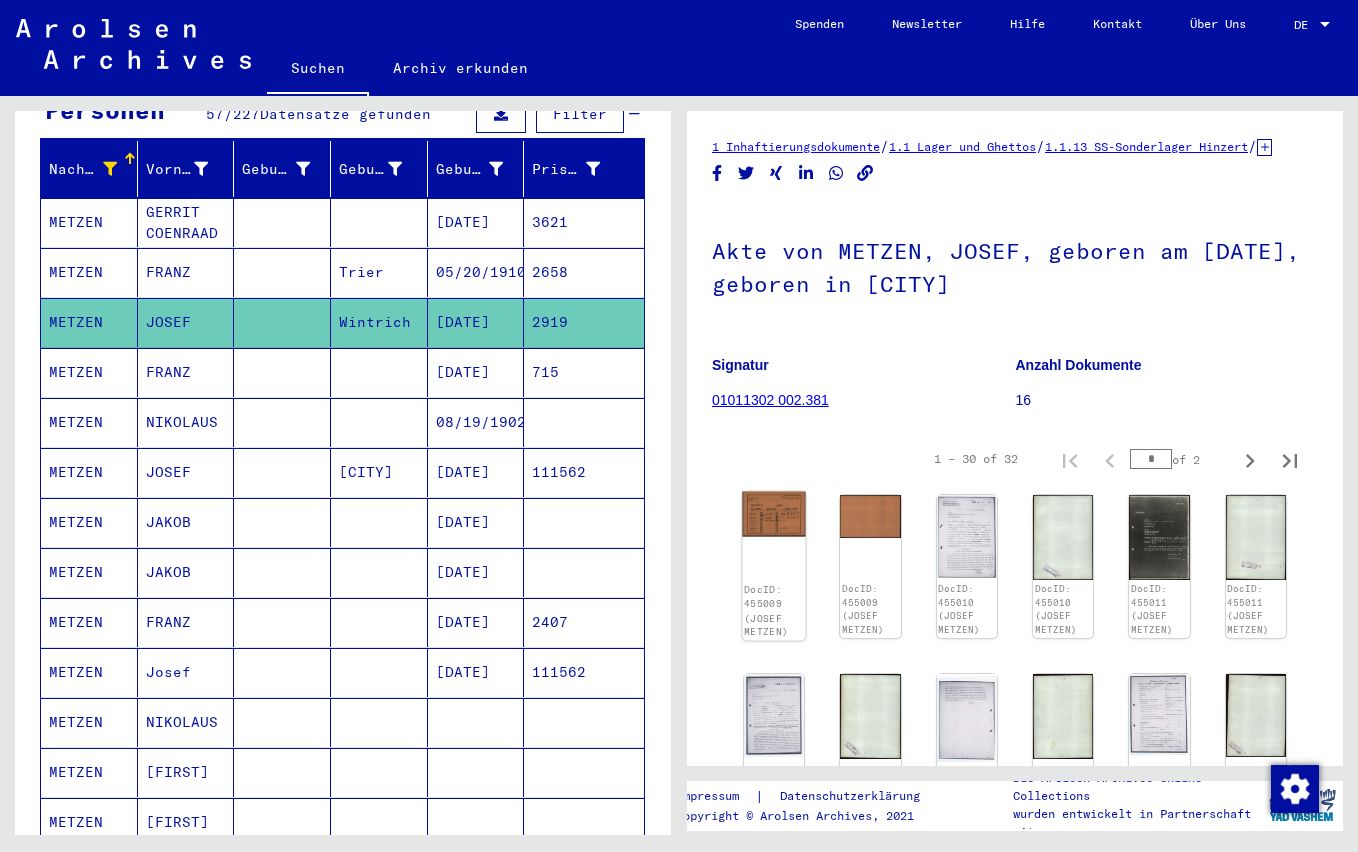 scroll, scrollTop: 0, scrollLeft: 0, axis: both 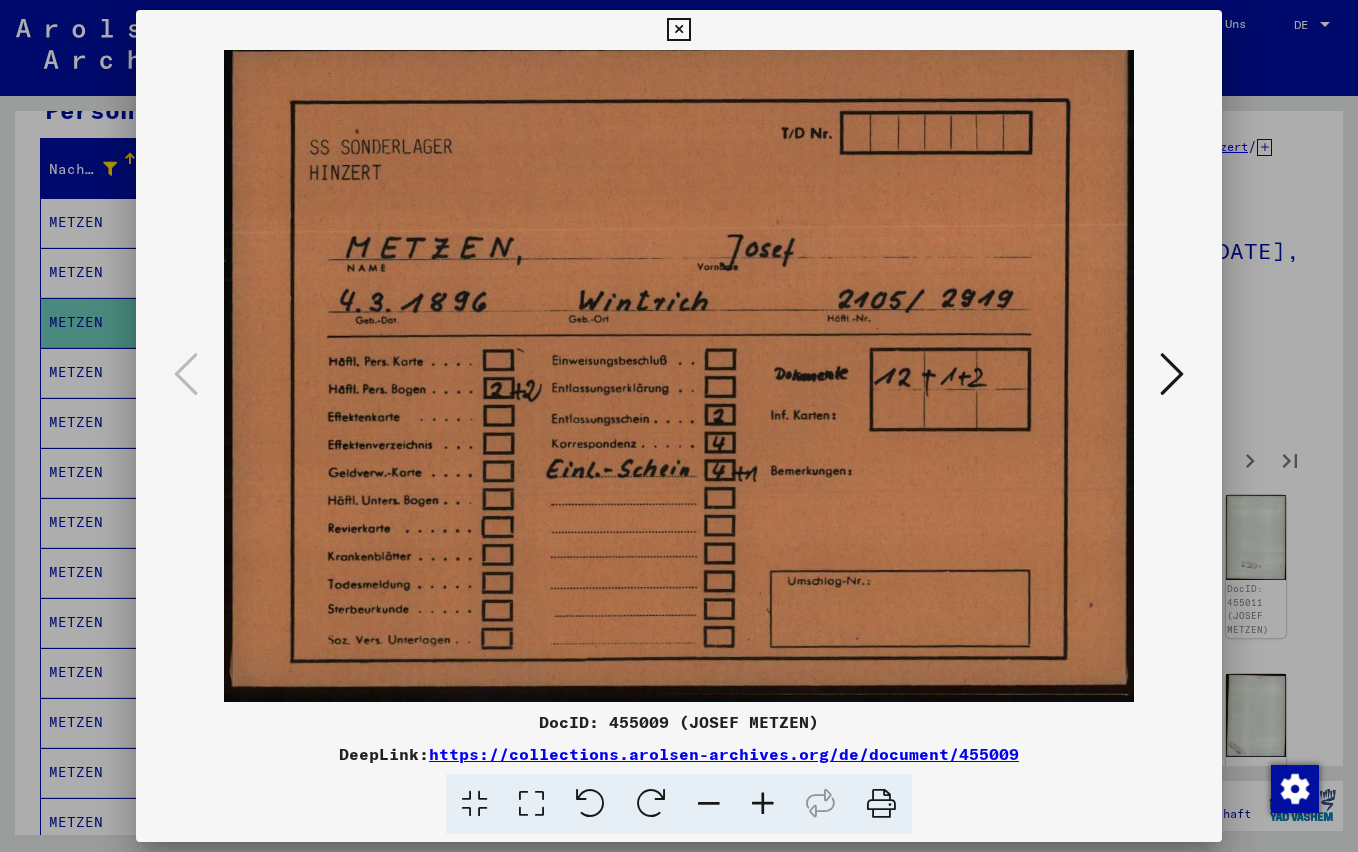 click at bounding box center (1172, 374) 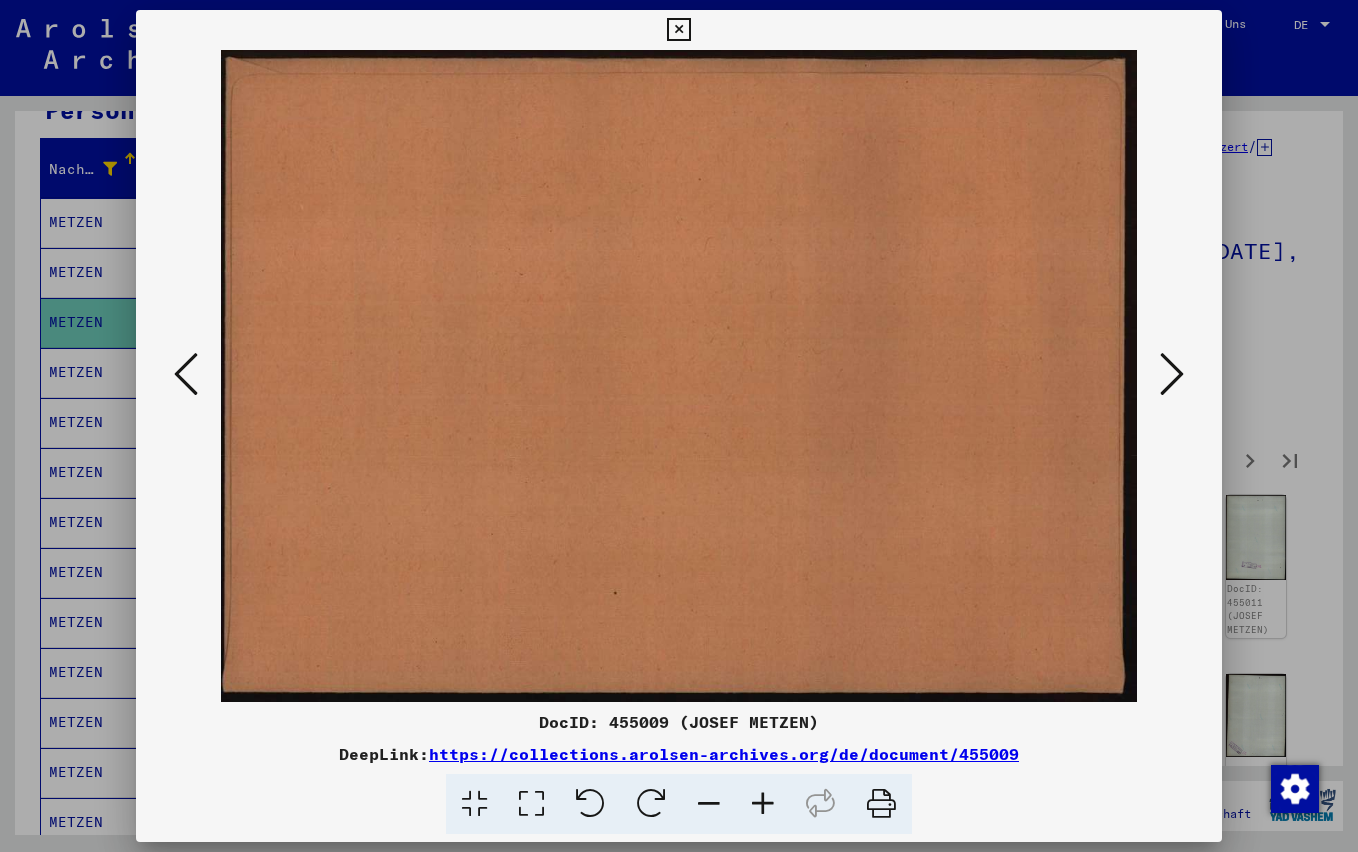 click at bounding box center [1172, 374] 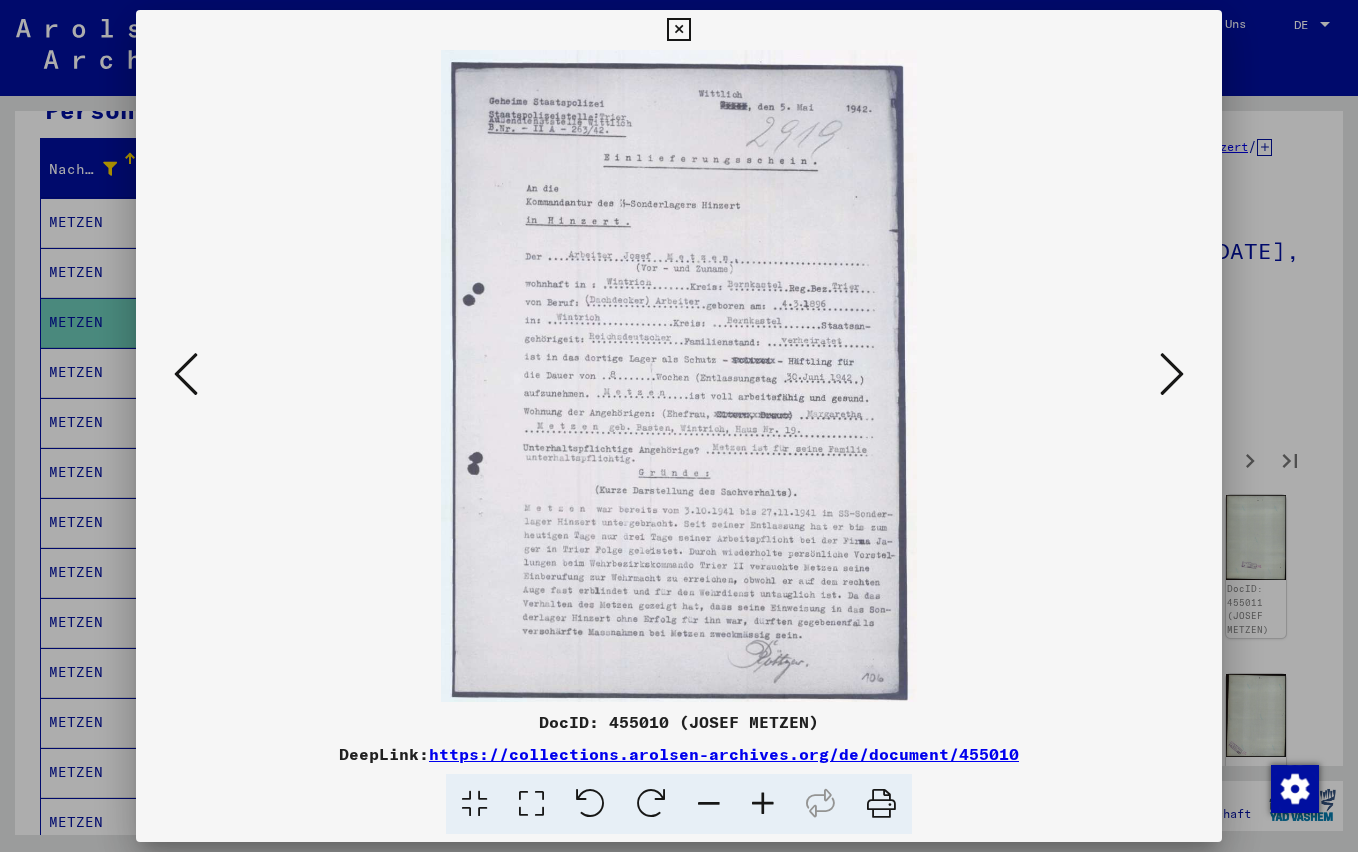 click at bounding box center (763, 804) 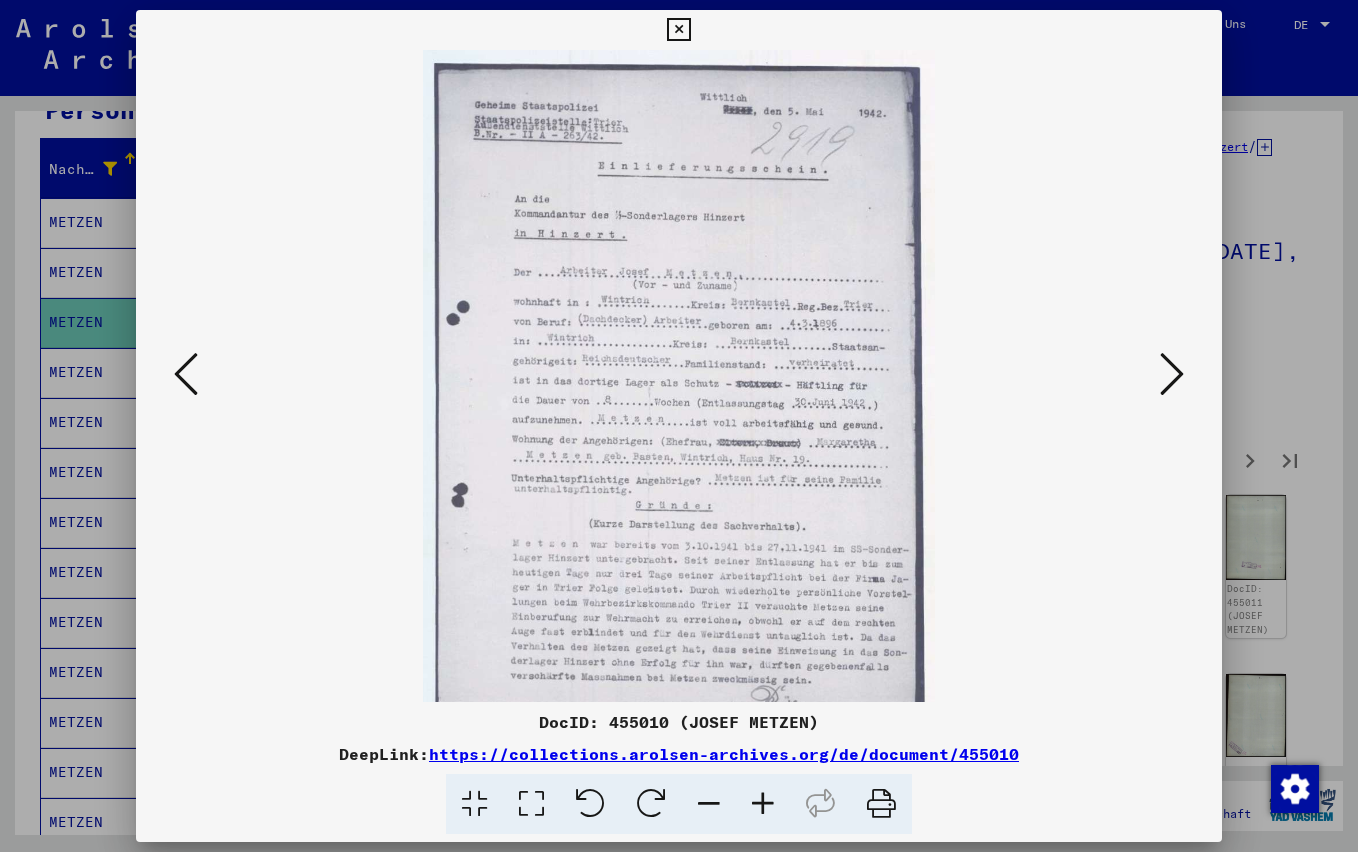 click at bounding box center [763, 804] 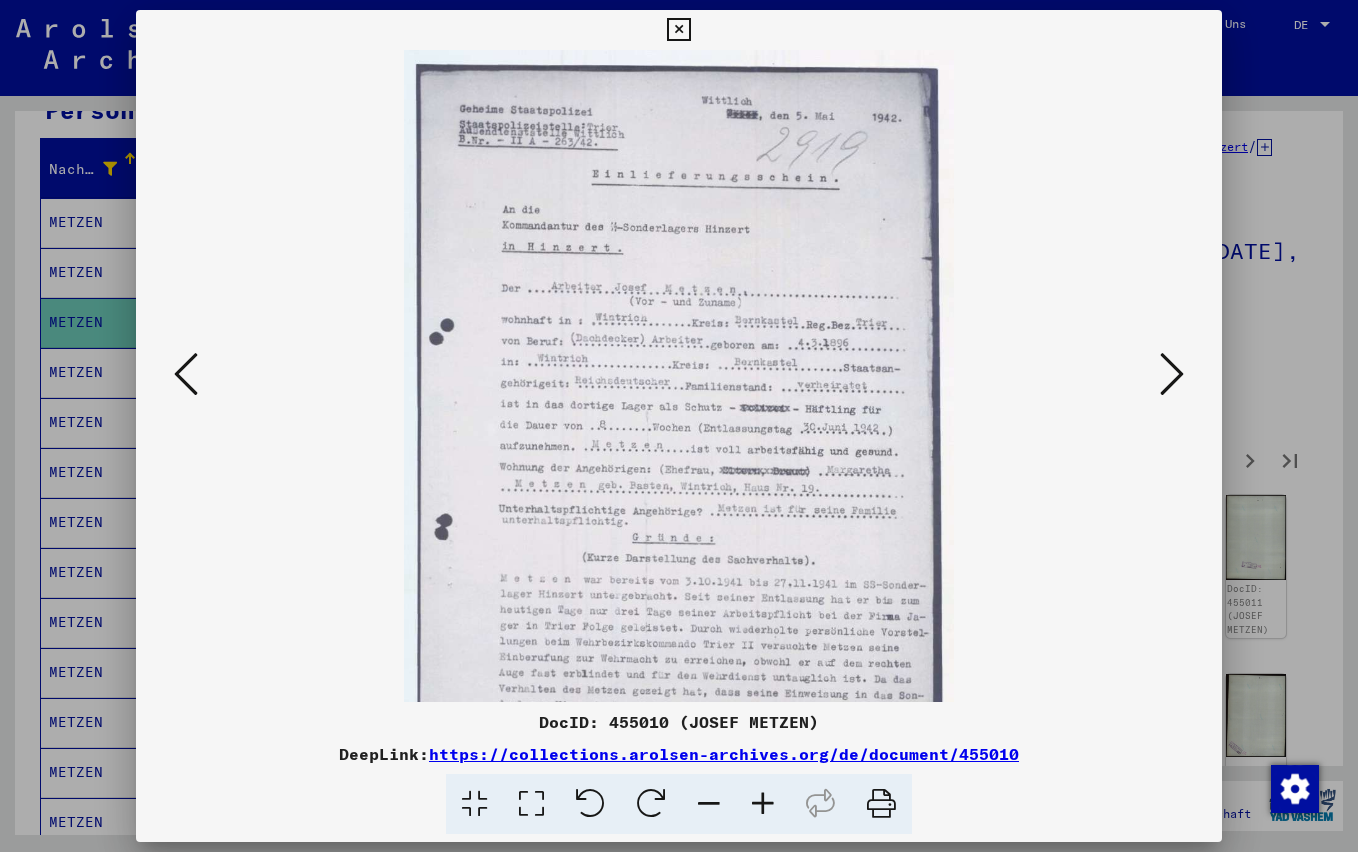 click at bounding box center (763, 804) 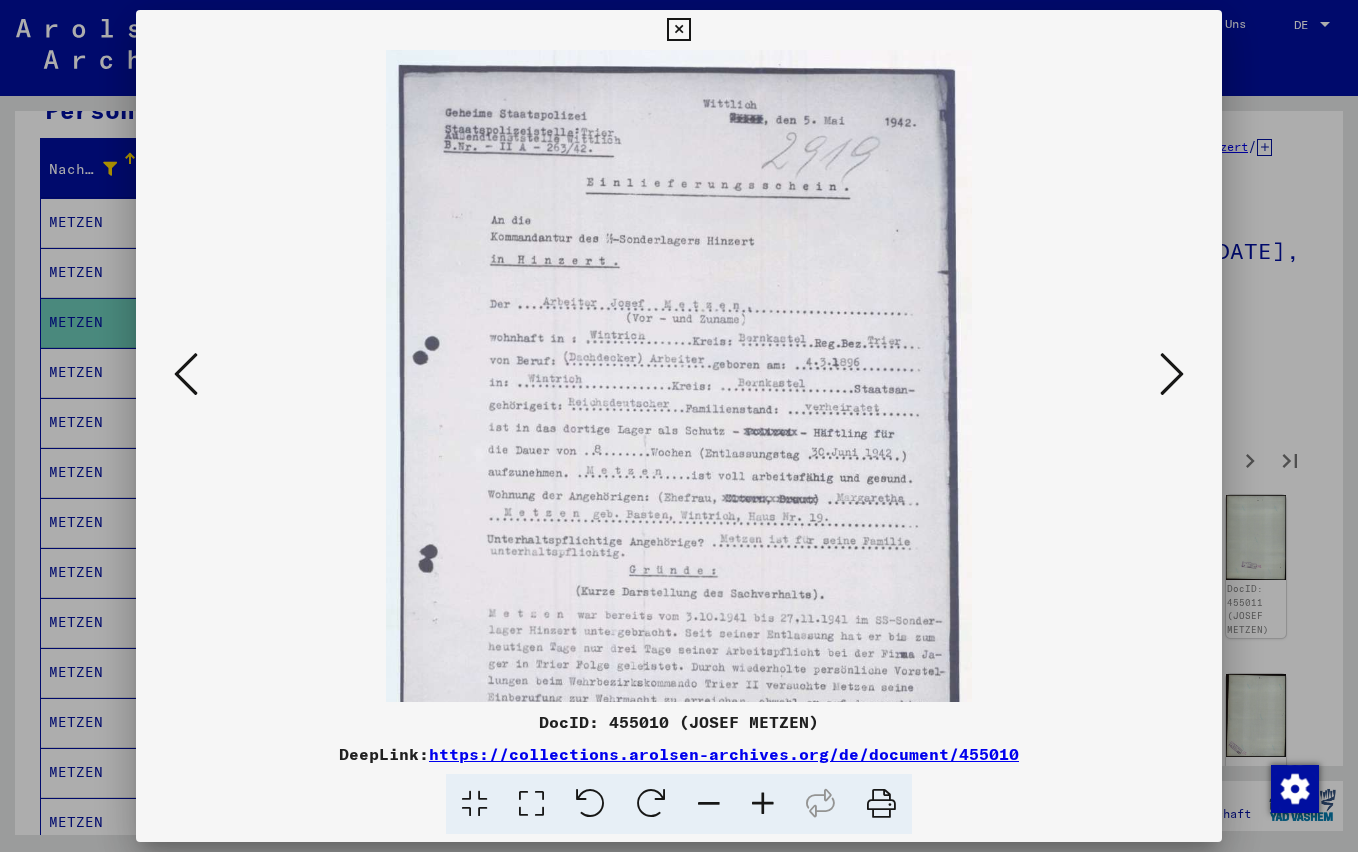 click at bounding box center (763, 804) 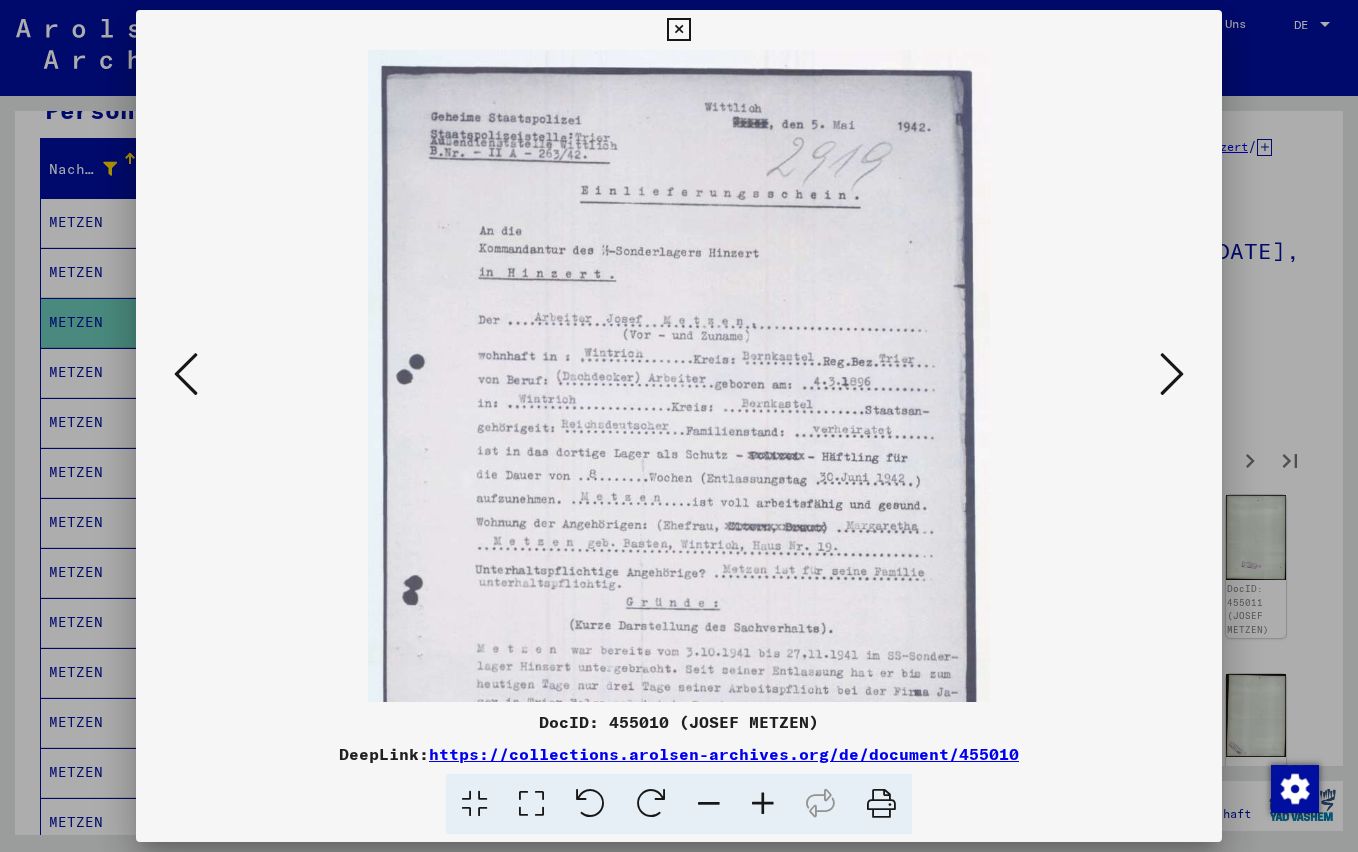click at bounding box center [763, 804] 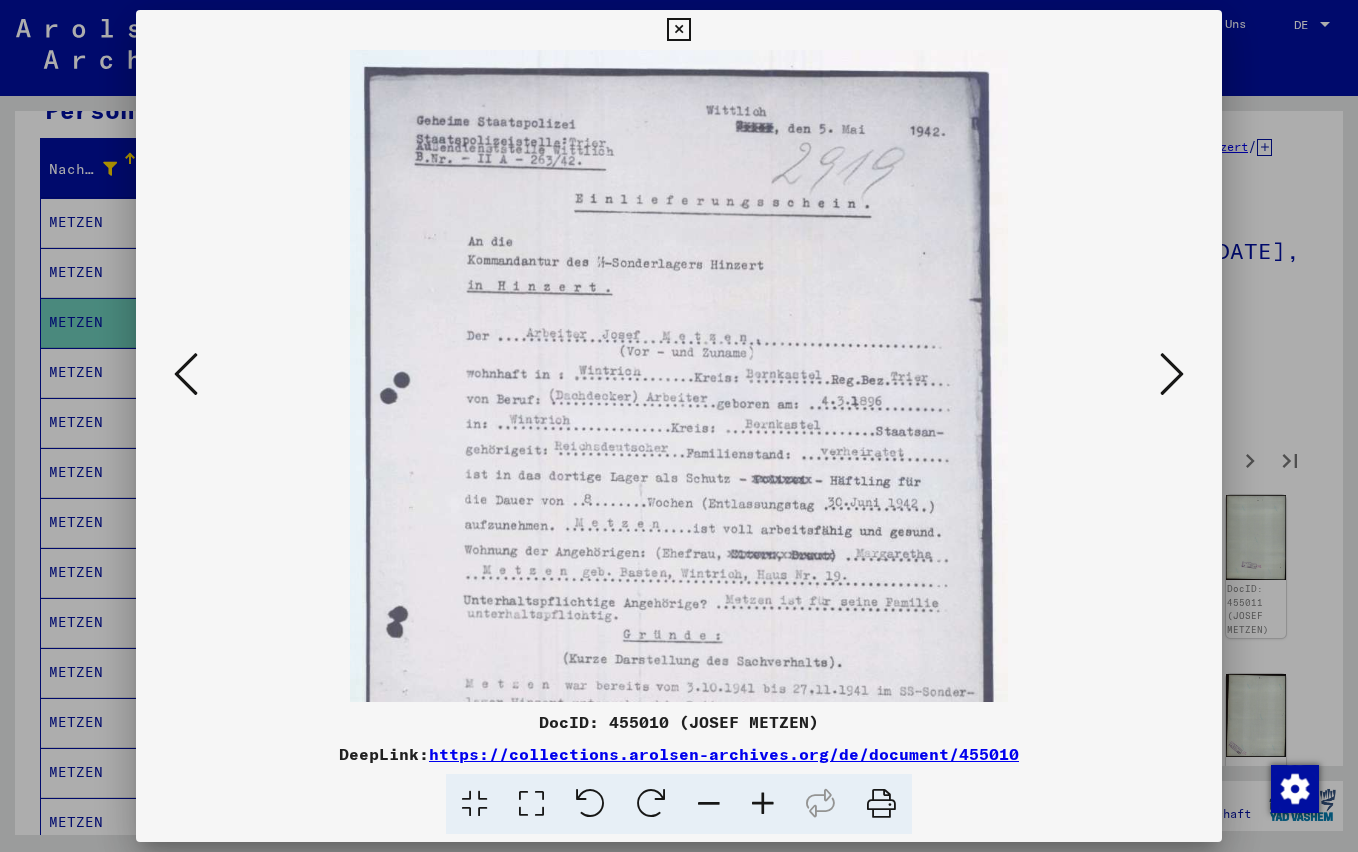 click at bounding box center (678, 30) 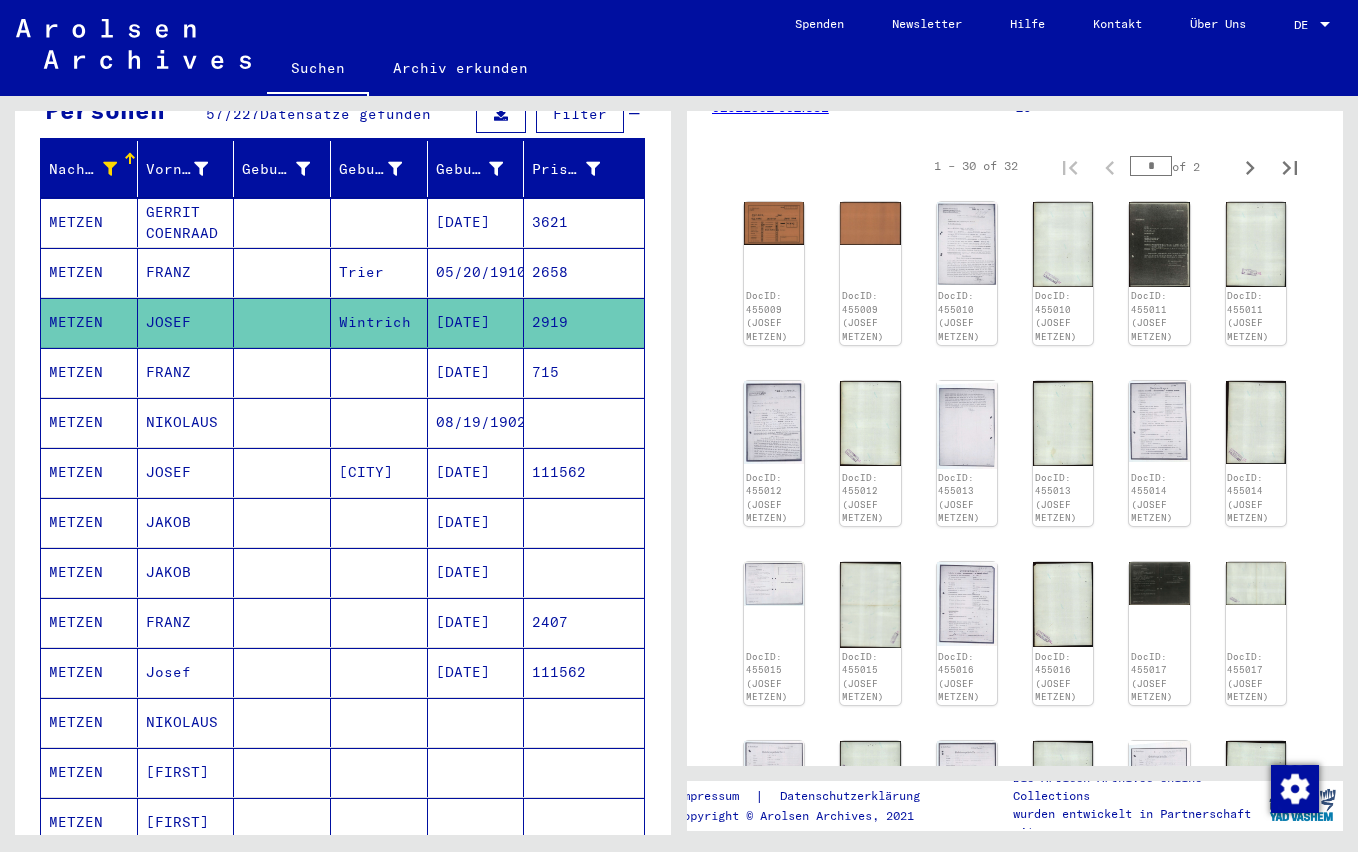 scroll, scrollTop: 294, scrollLeft: 0, axis: vertical 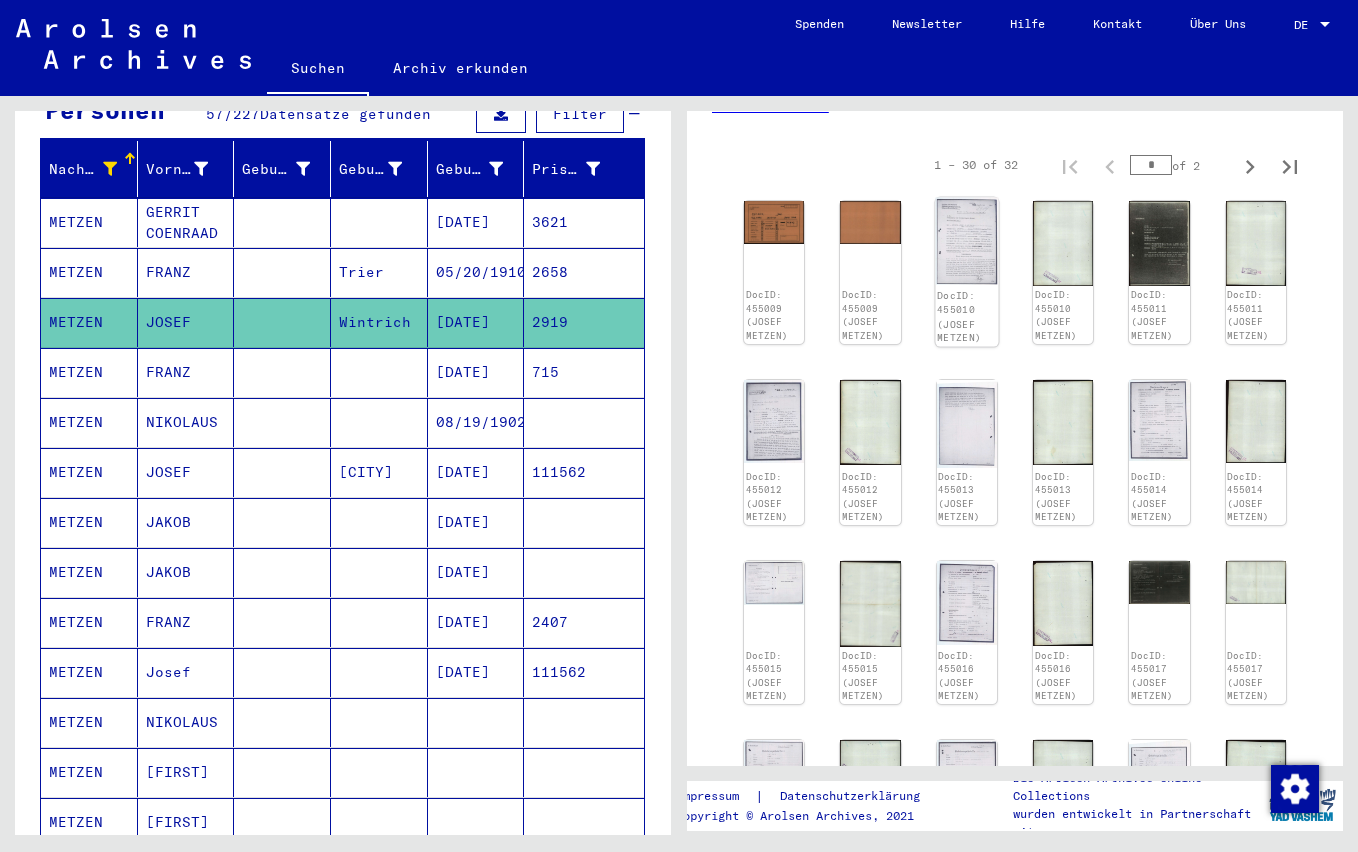 click 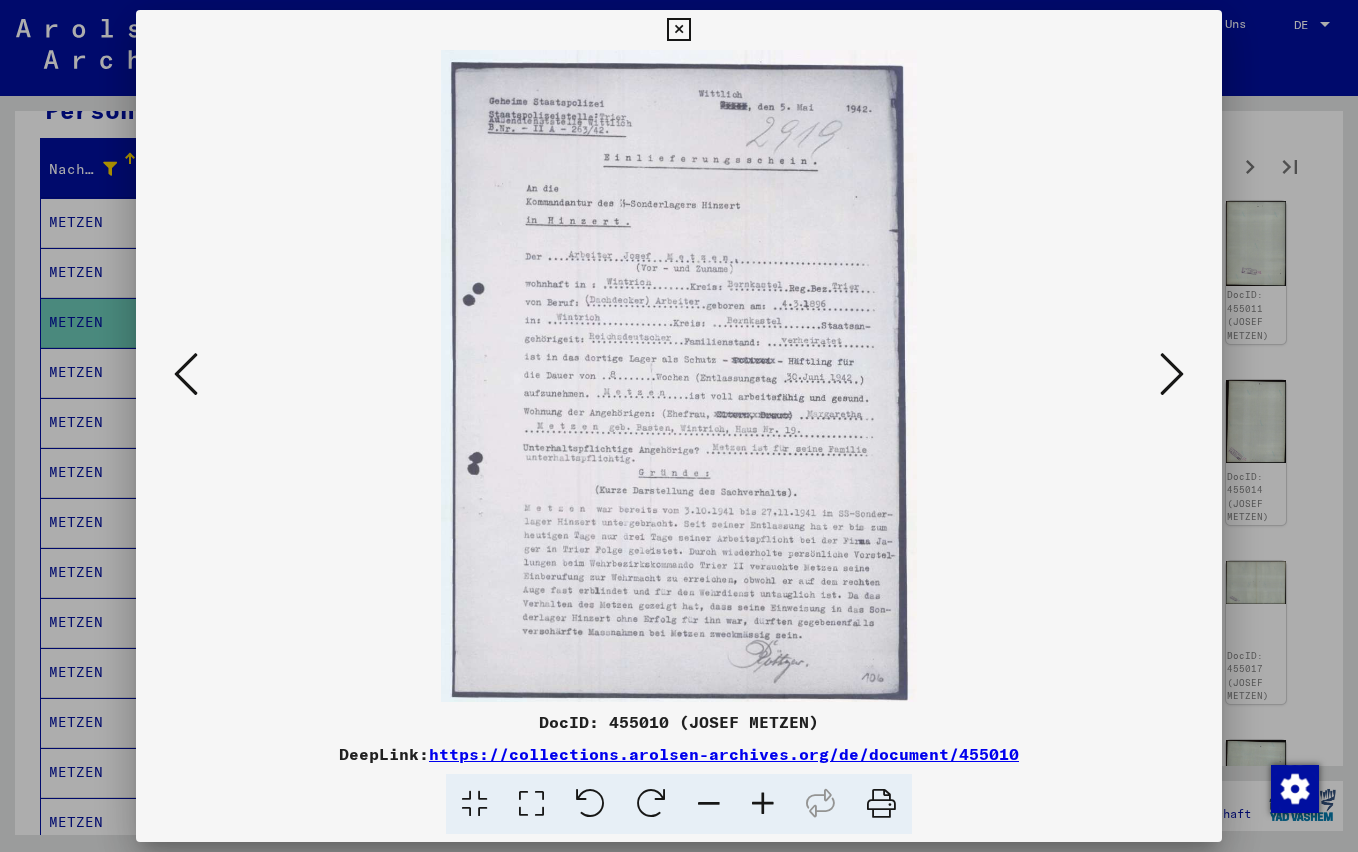 click at bounding box center [1172, 374] 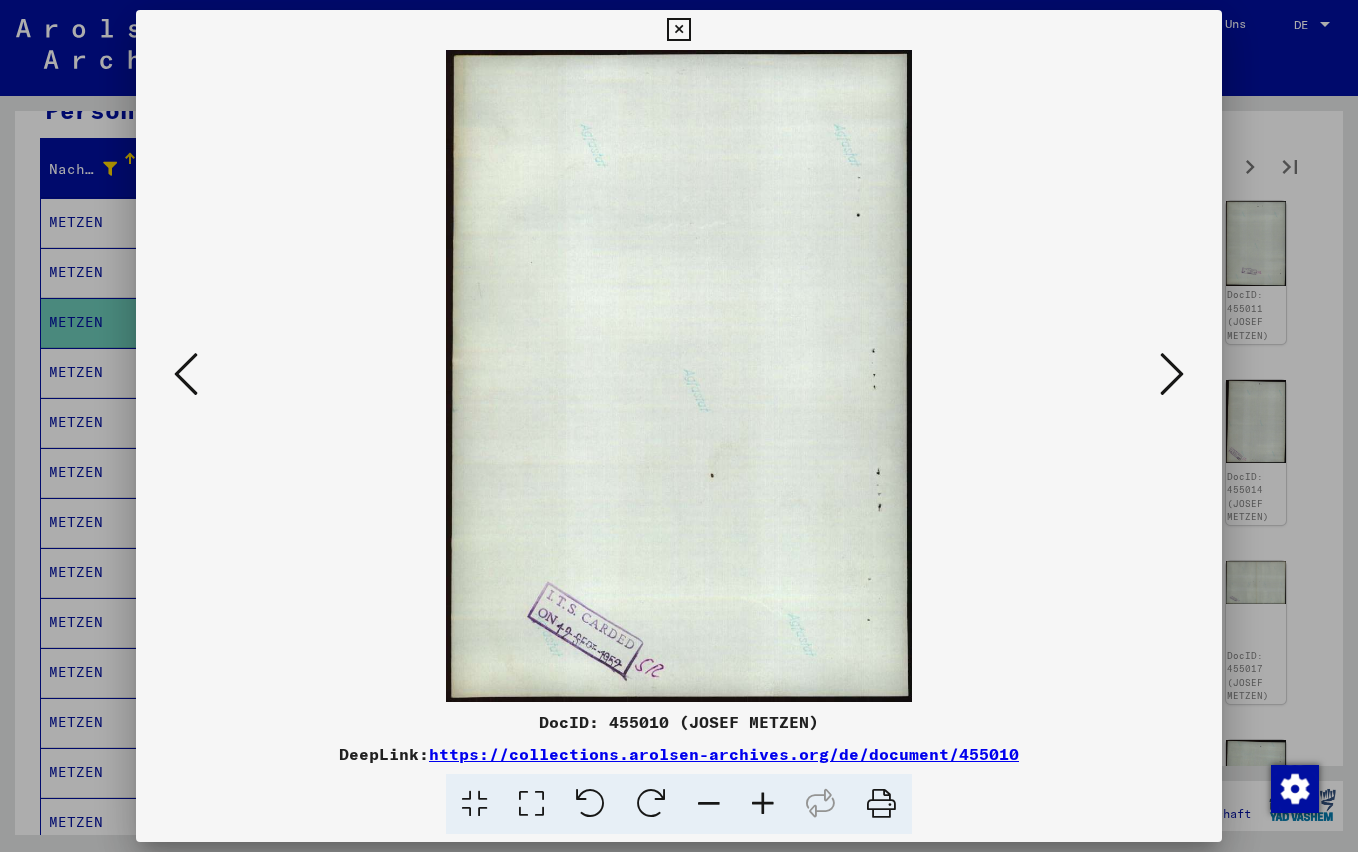 click at bounding box center [678, 30] 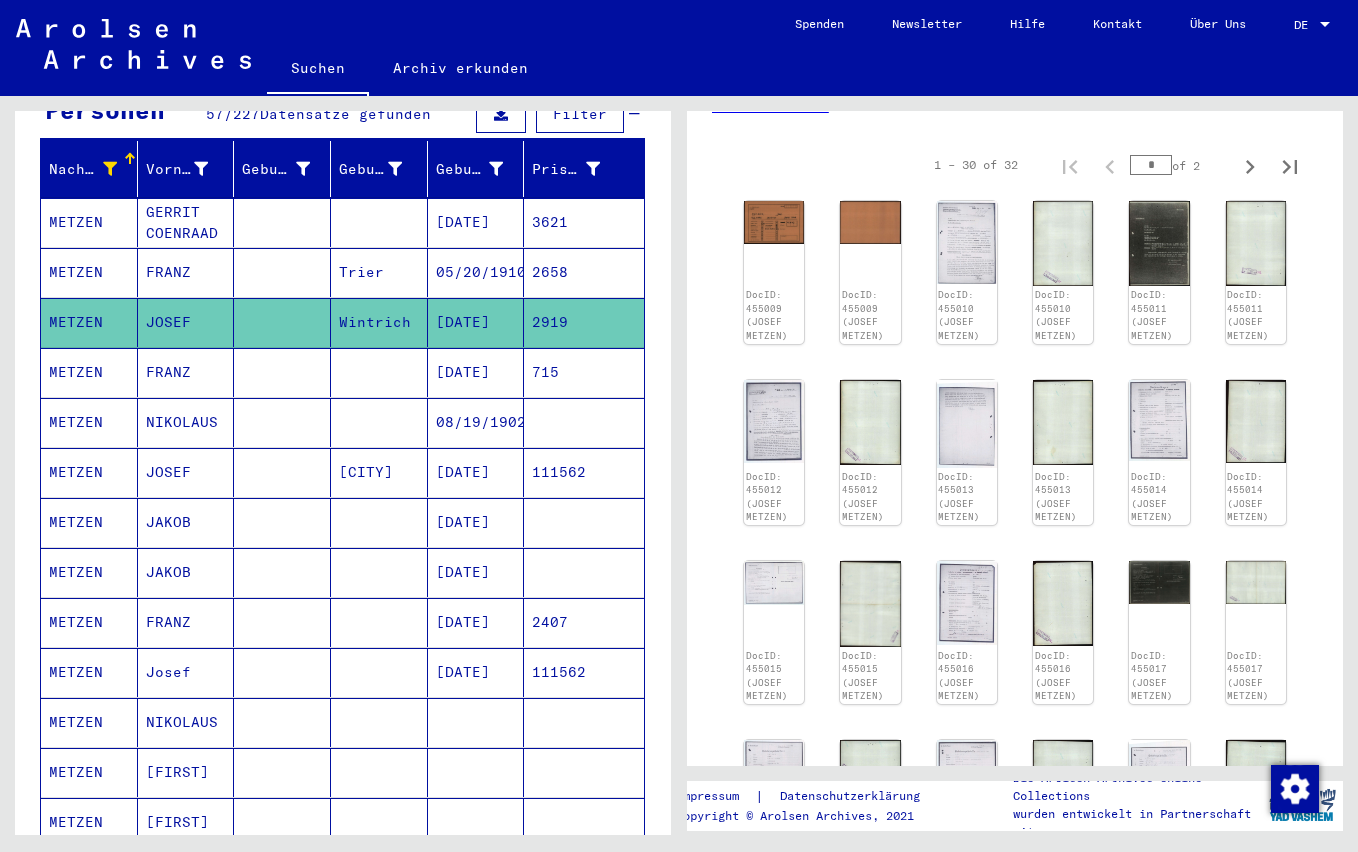 click 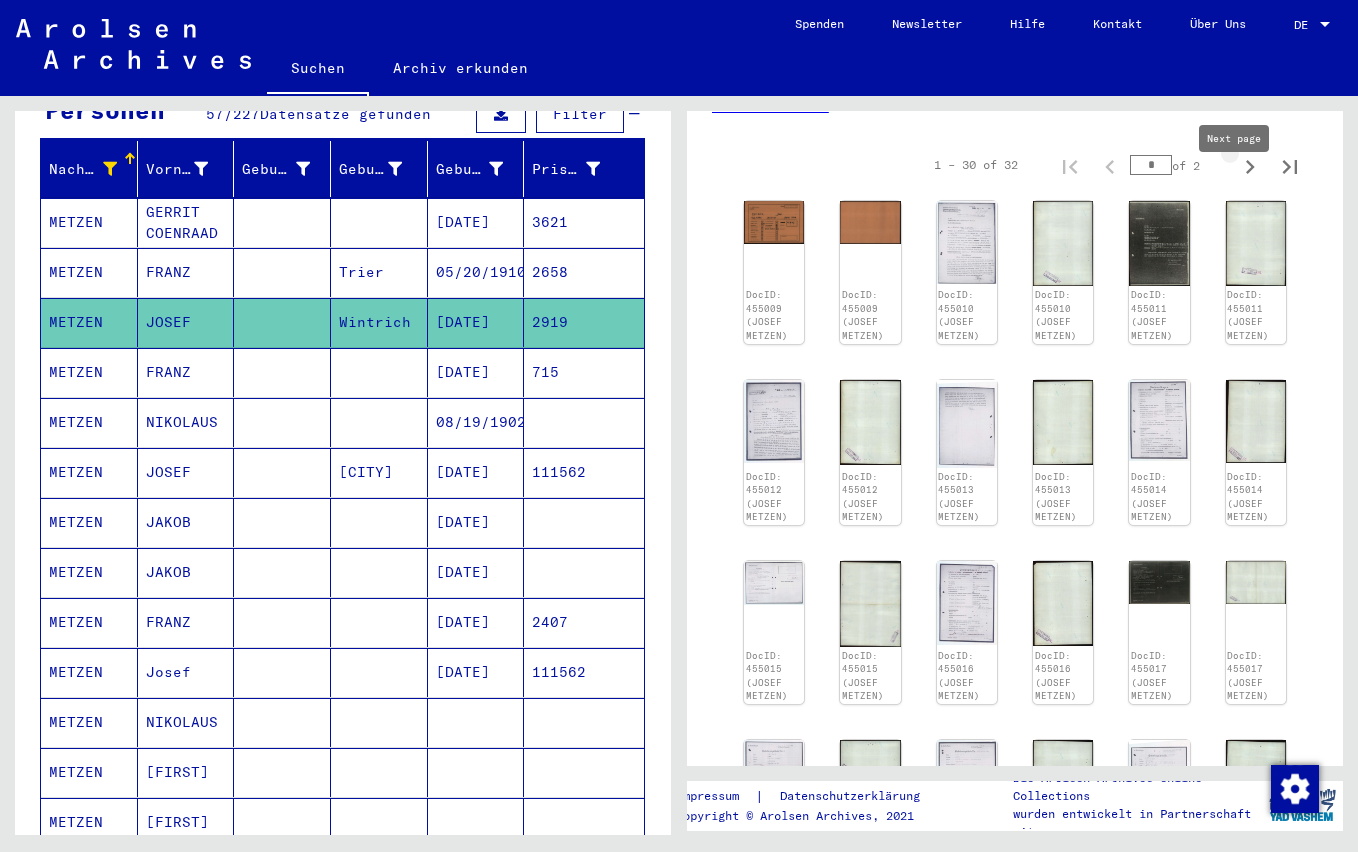click 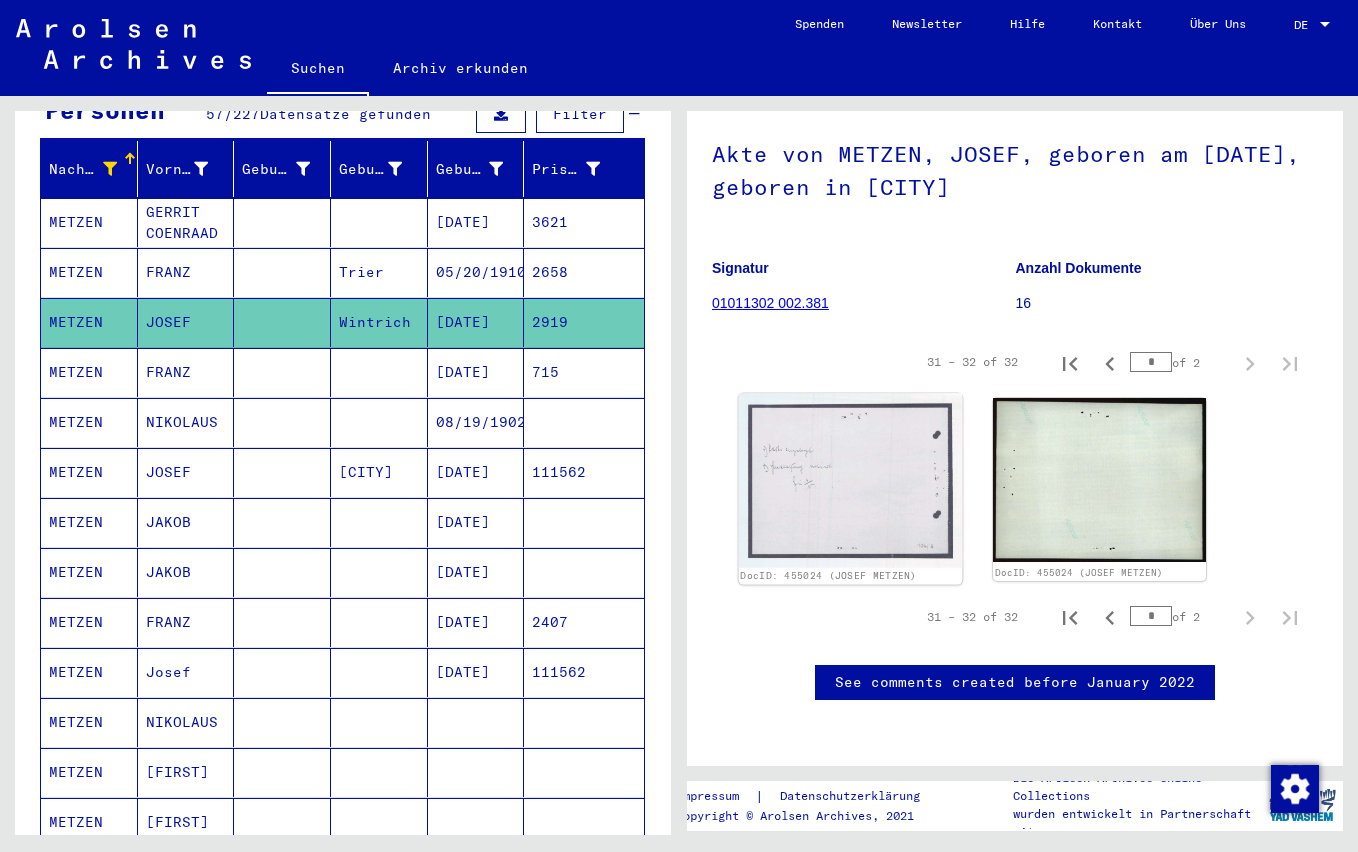 click 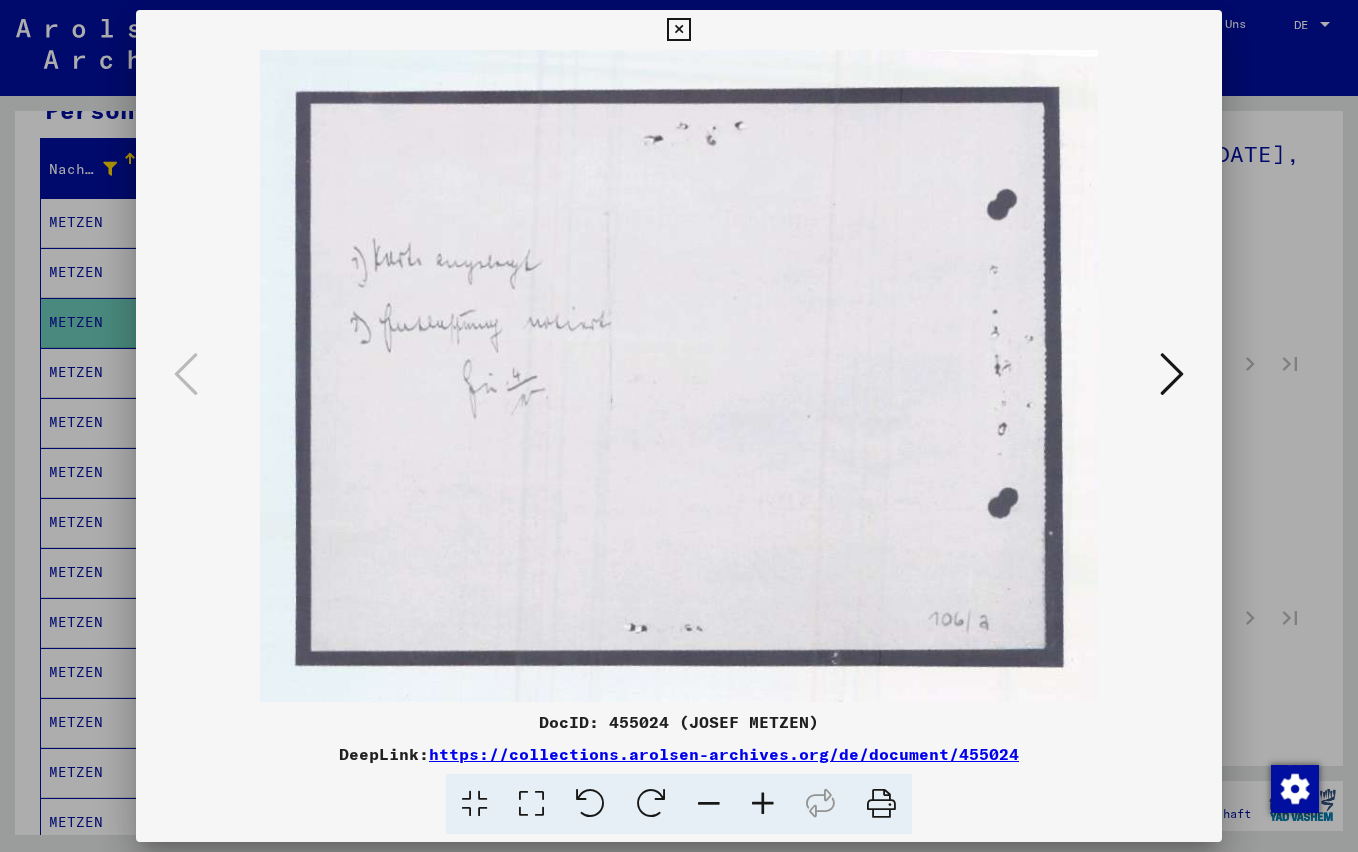 click at bounding box center [678, 30] 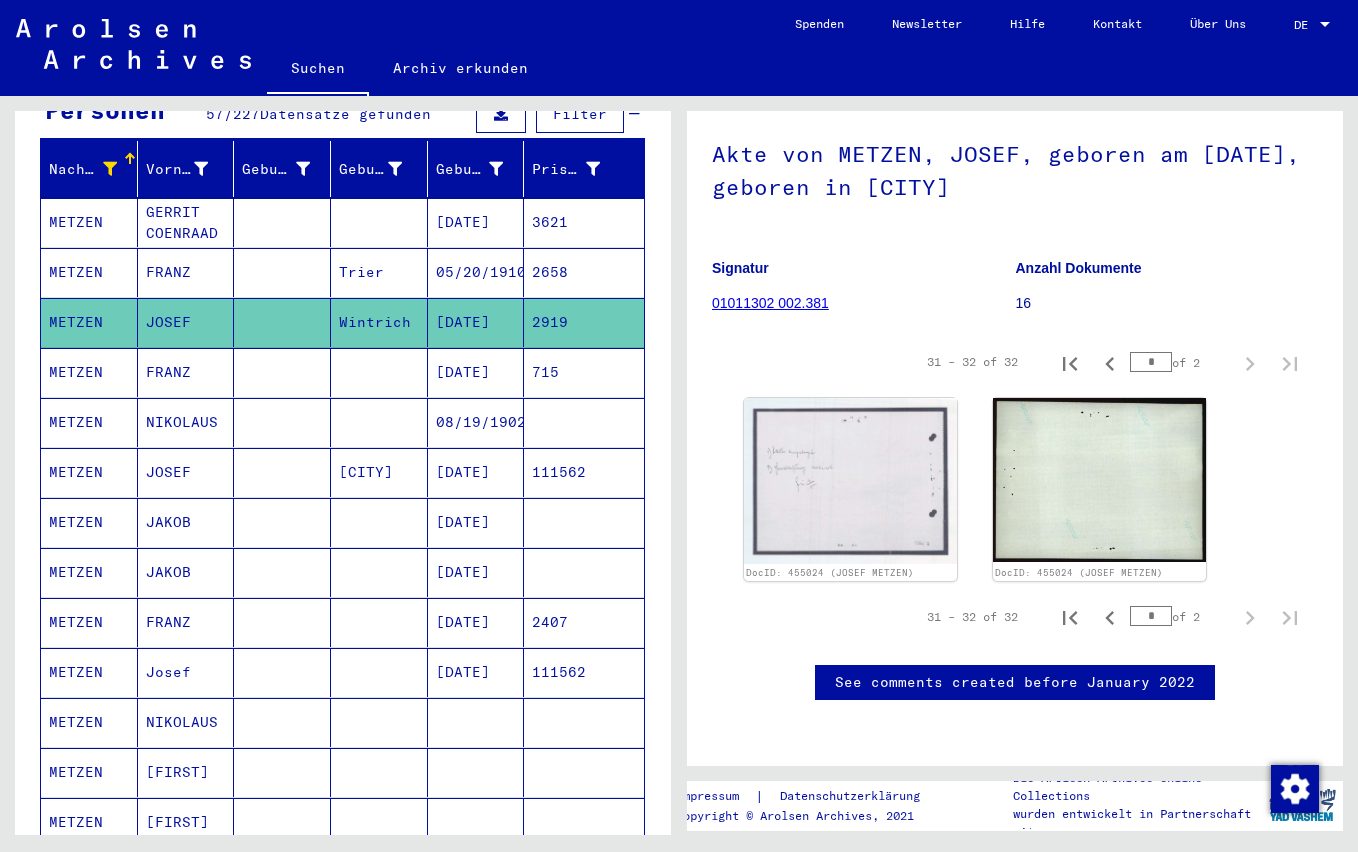 scroll, scrollTop: 0, scrollLeft: 0, axis: both 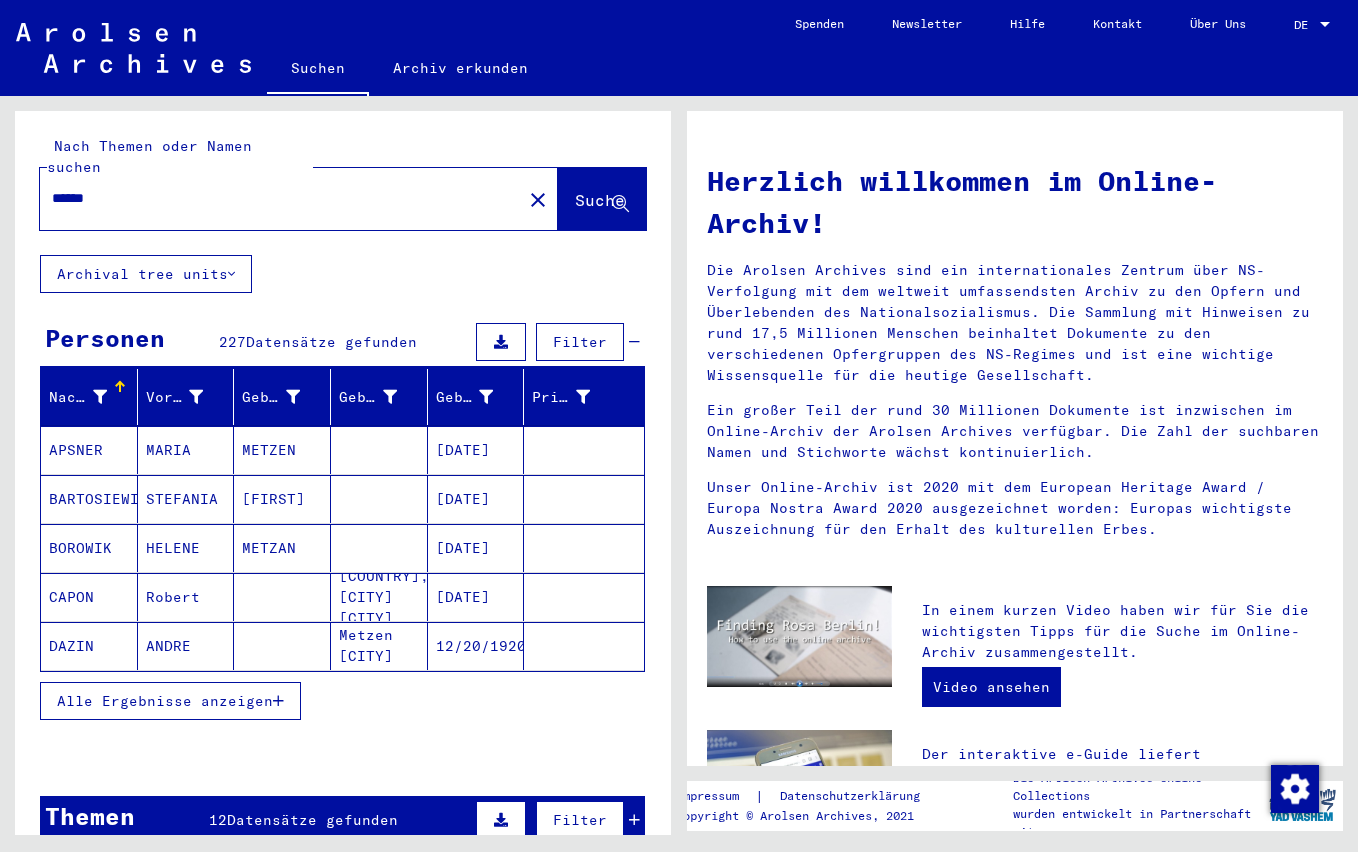 click on "******" 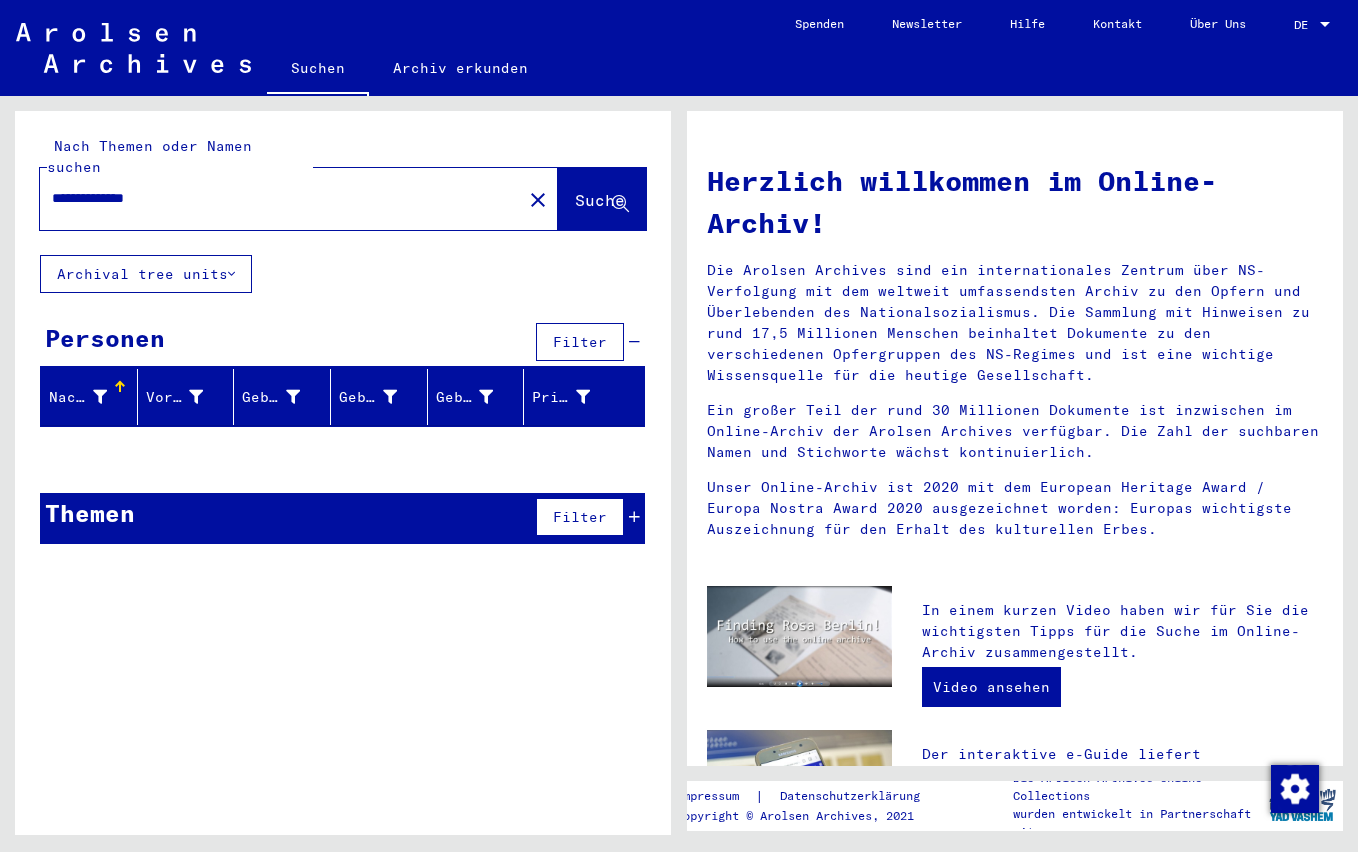 click on "**********" at bounding box center (275, 198) 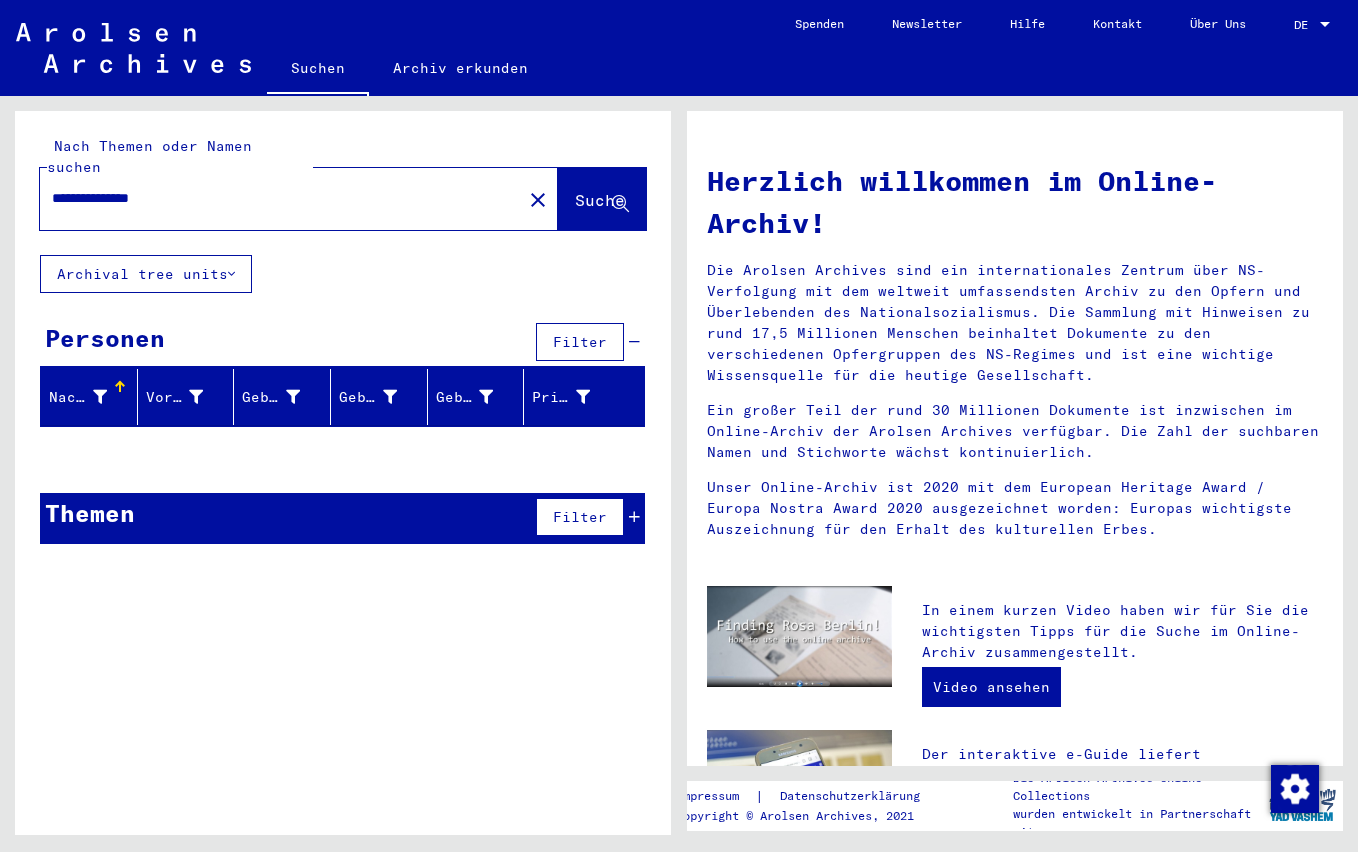 type on "**********" 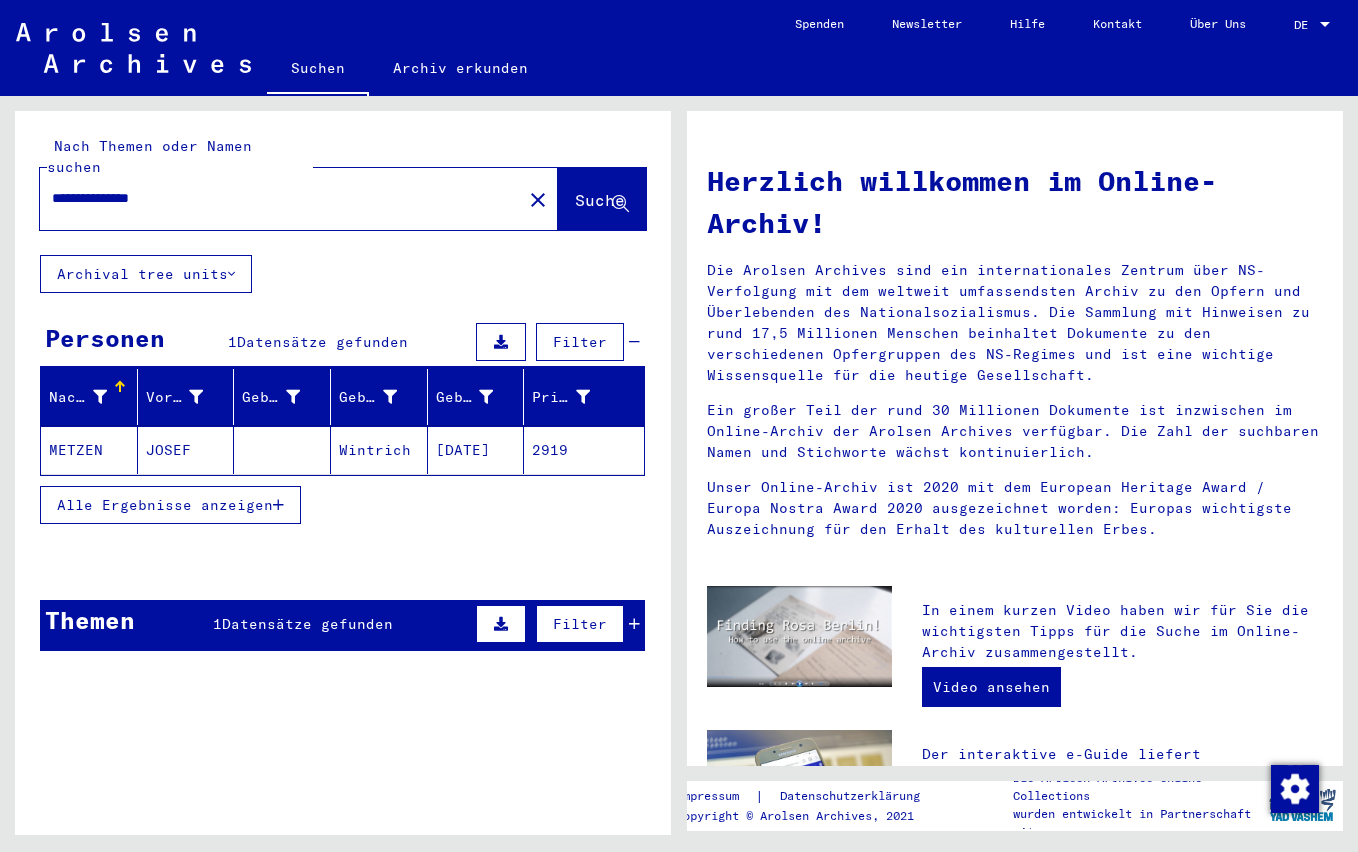 click on "JOSEF" 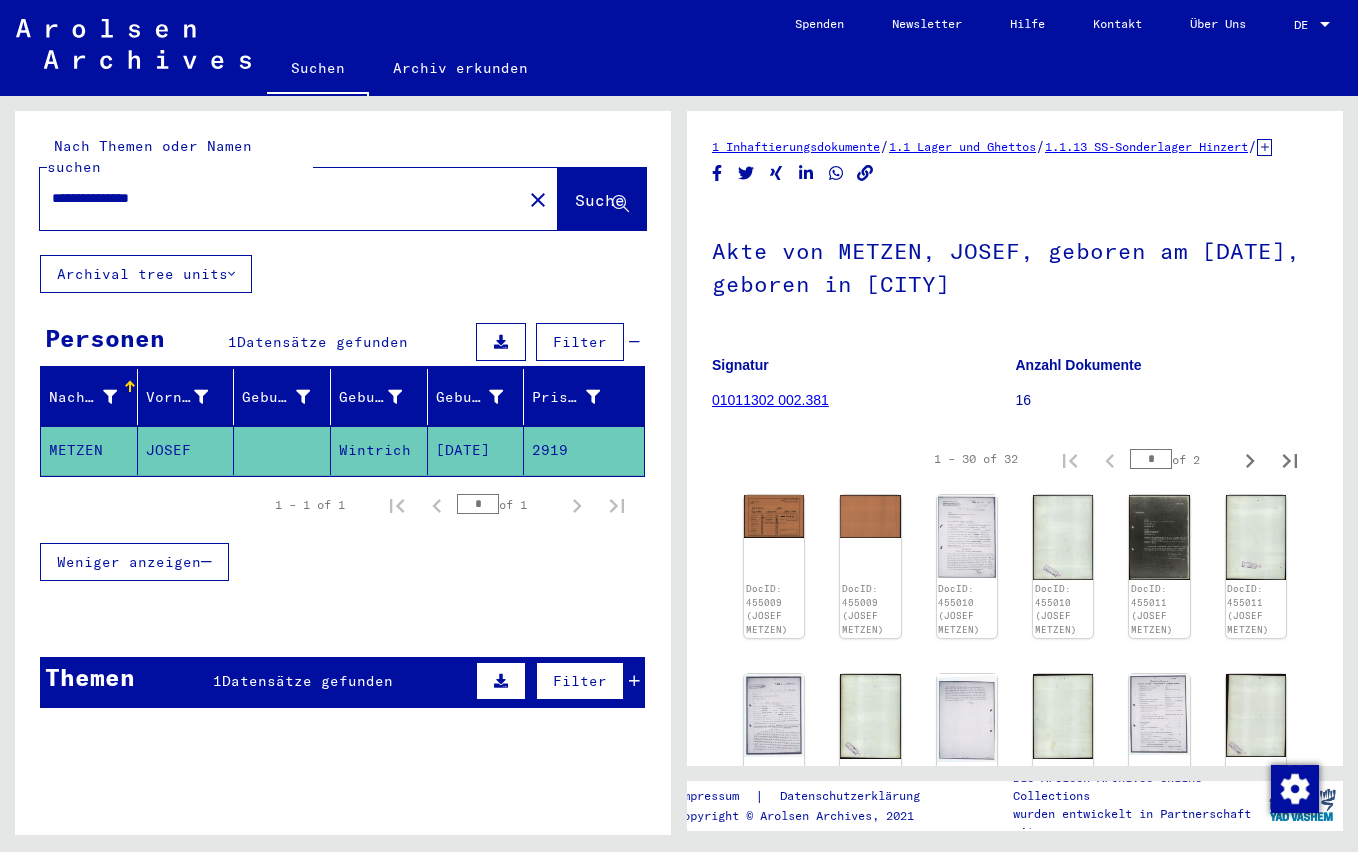 scroll, scrollTop: 0, scrollLeft: 0, axis: both 